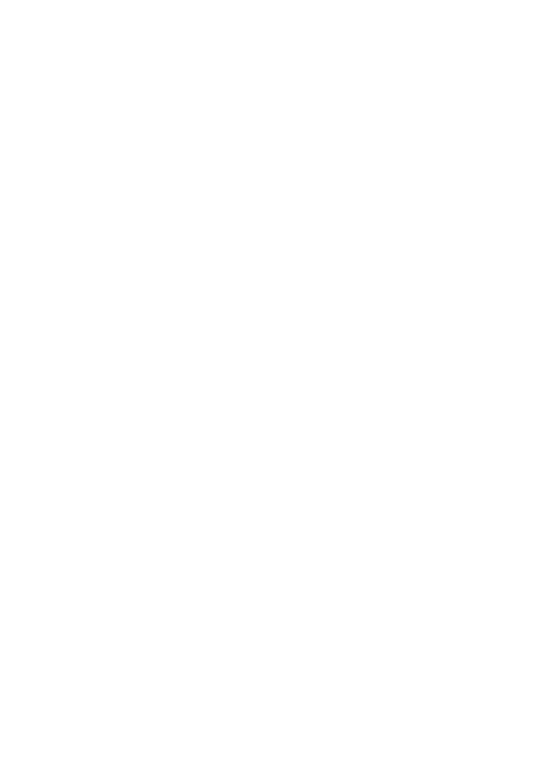 scroll, scrollTop: 0, scrollLeft: 0, axis: both 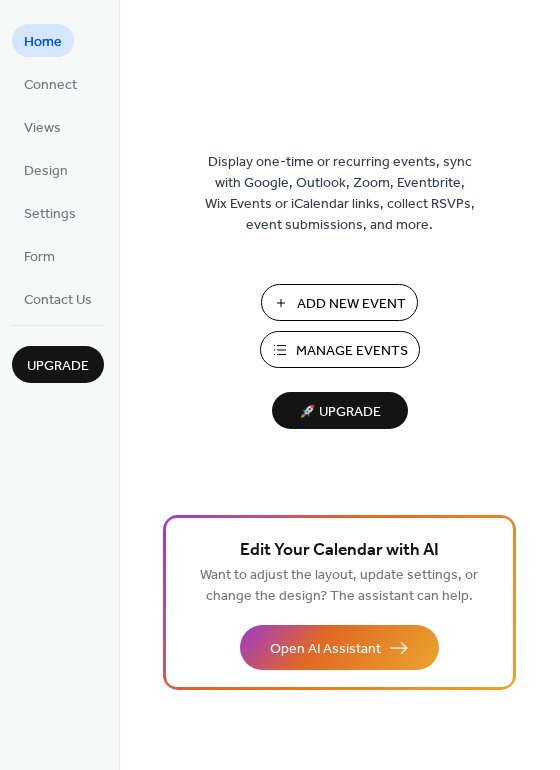 click on "Manage Events" at bounding box center [352, 351] 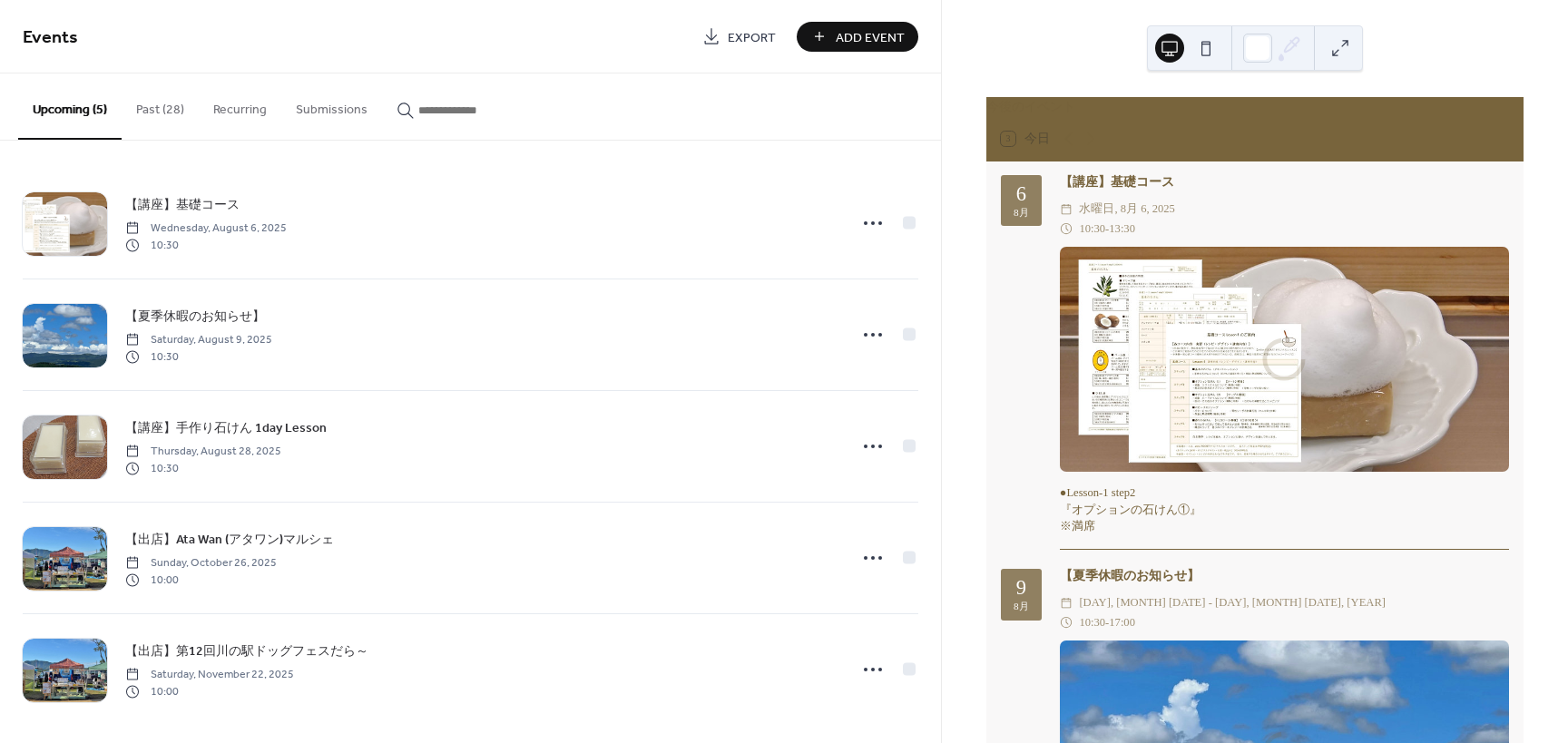 scroll, scrollTop: 0, scrollLeft: 0, axis: both 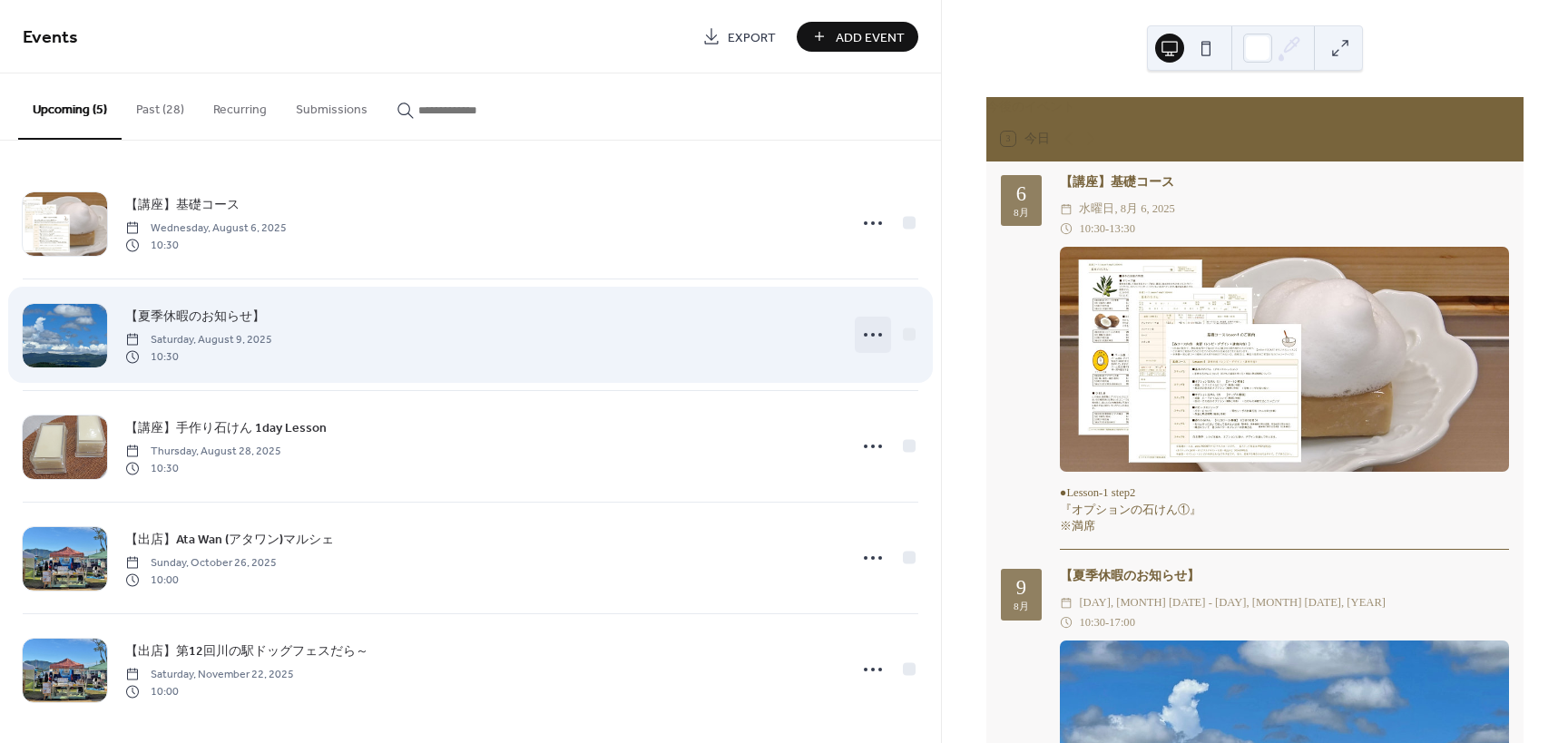 click at bounding box center (873, 335) 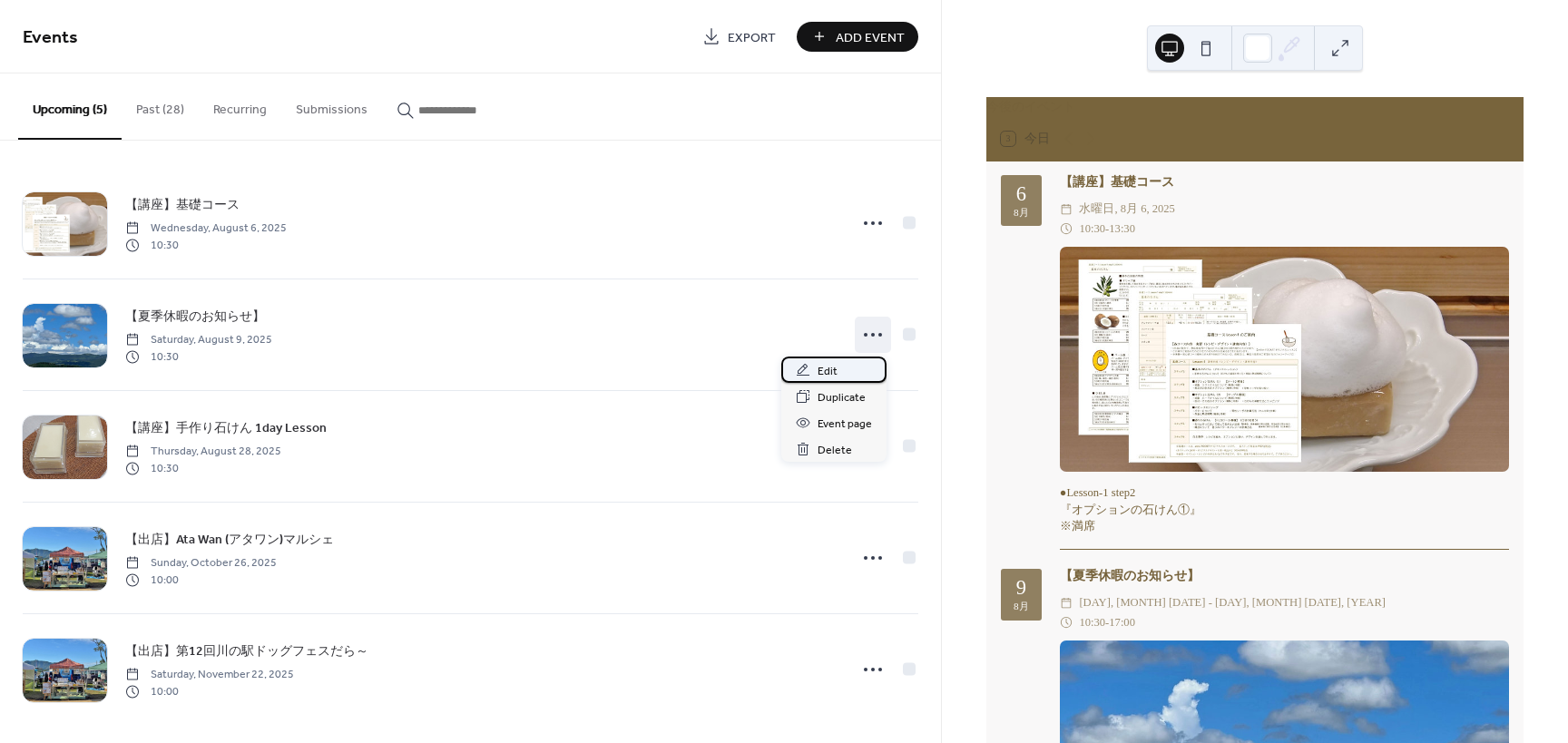 click on "Edit" at bounding box center [828, 371] 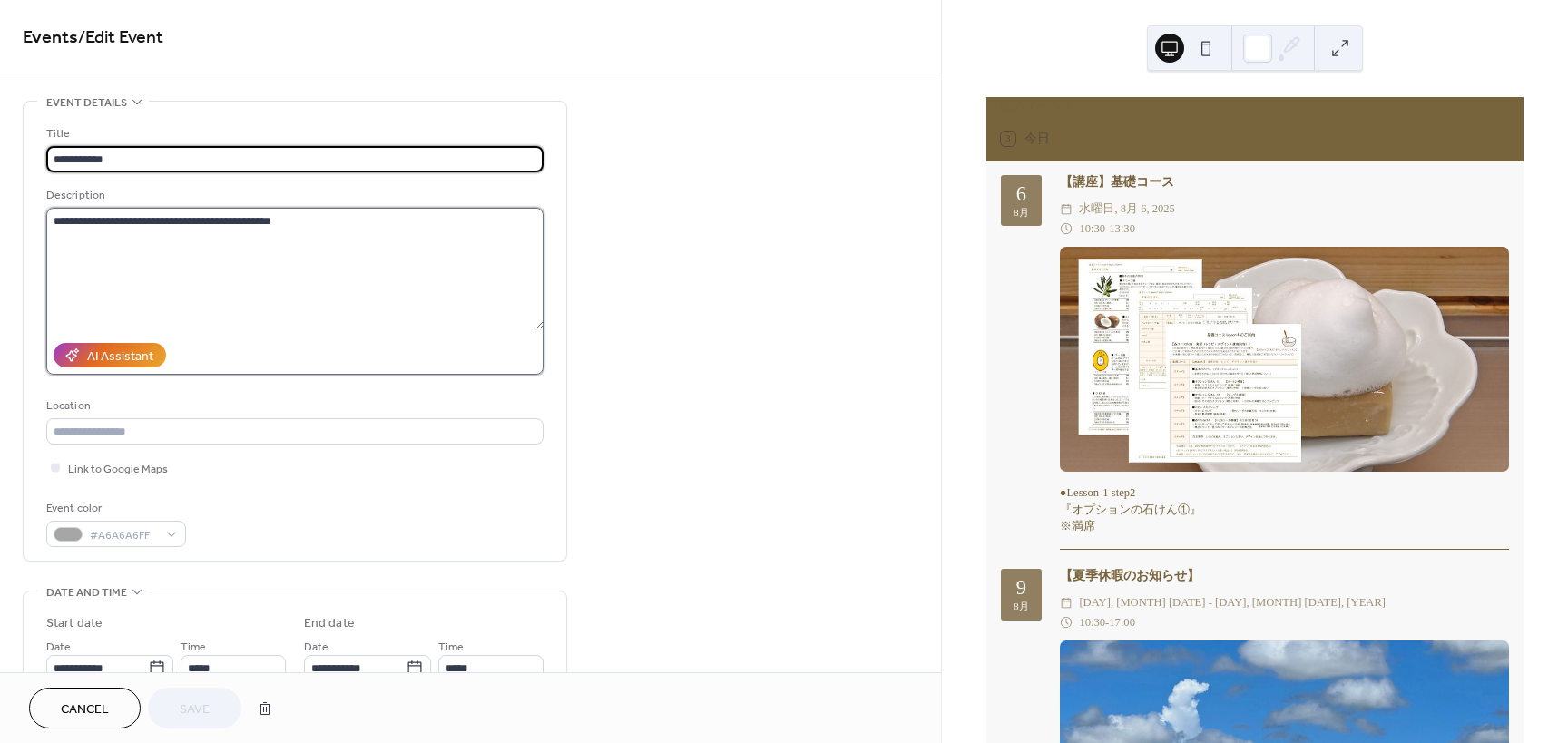 click on "**********" at bounding box center [295, 269] 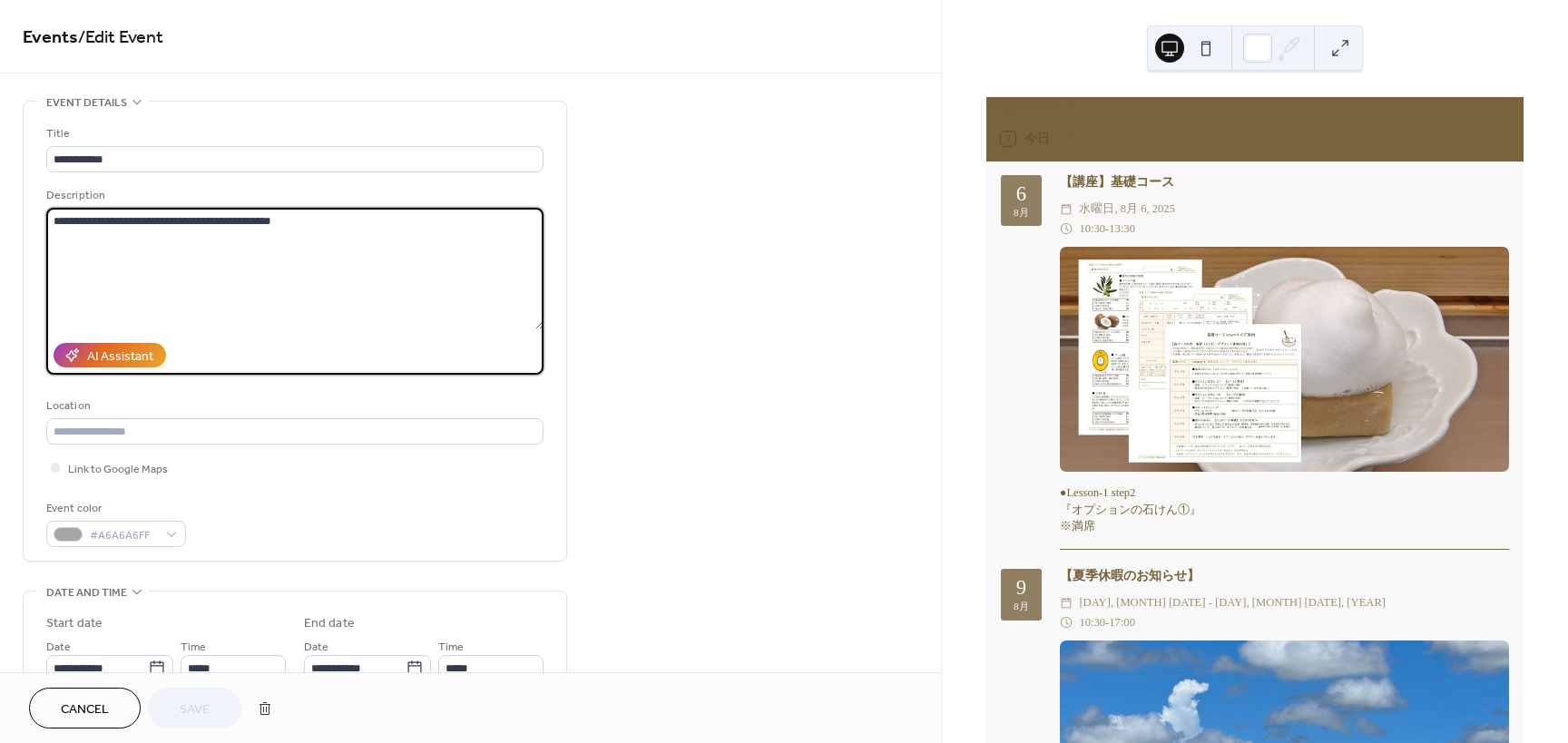 click on "**********" at bounding box center [295, 269] 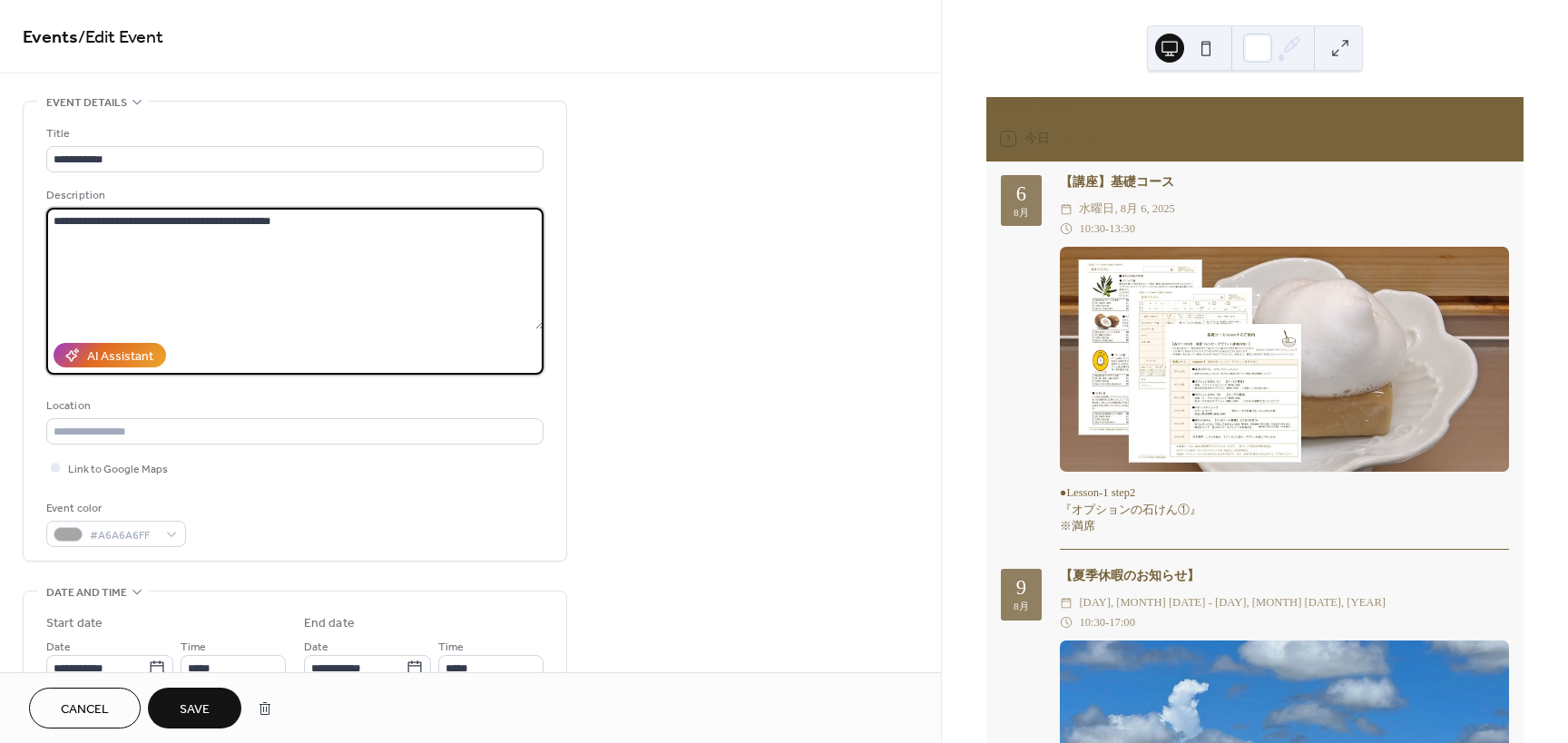 click on "**********" at bounding box center [295, 269] 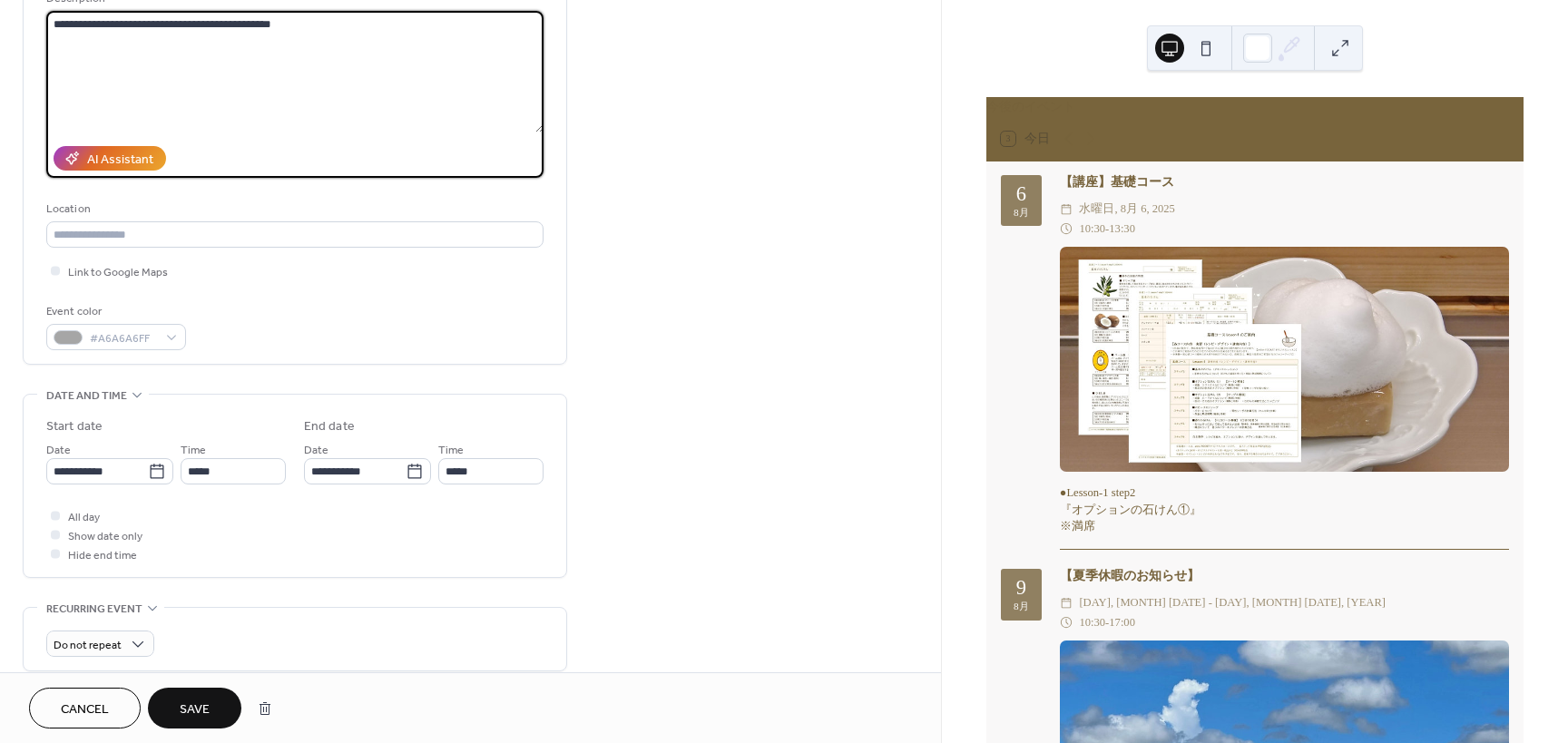 scroll, scrollTop: 272, scrollLeft: 0, axis: vertical 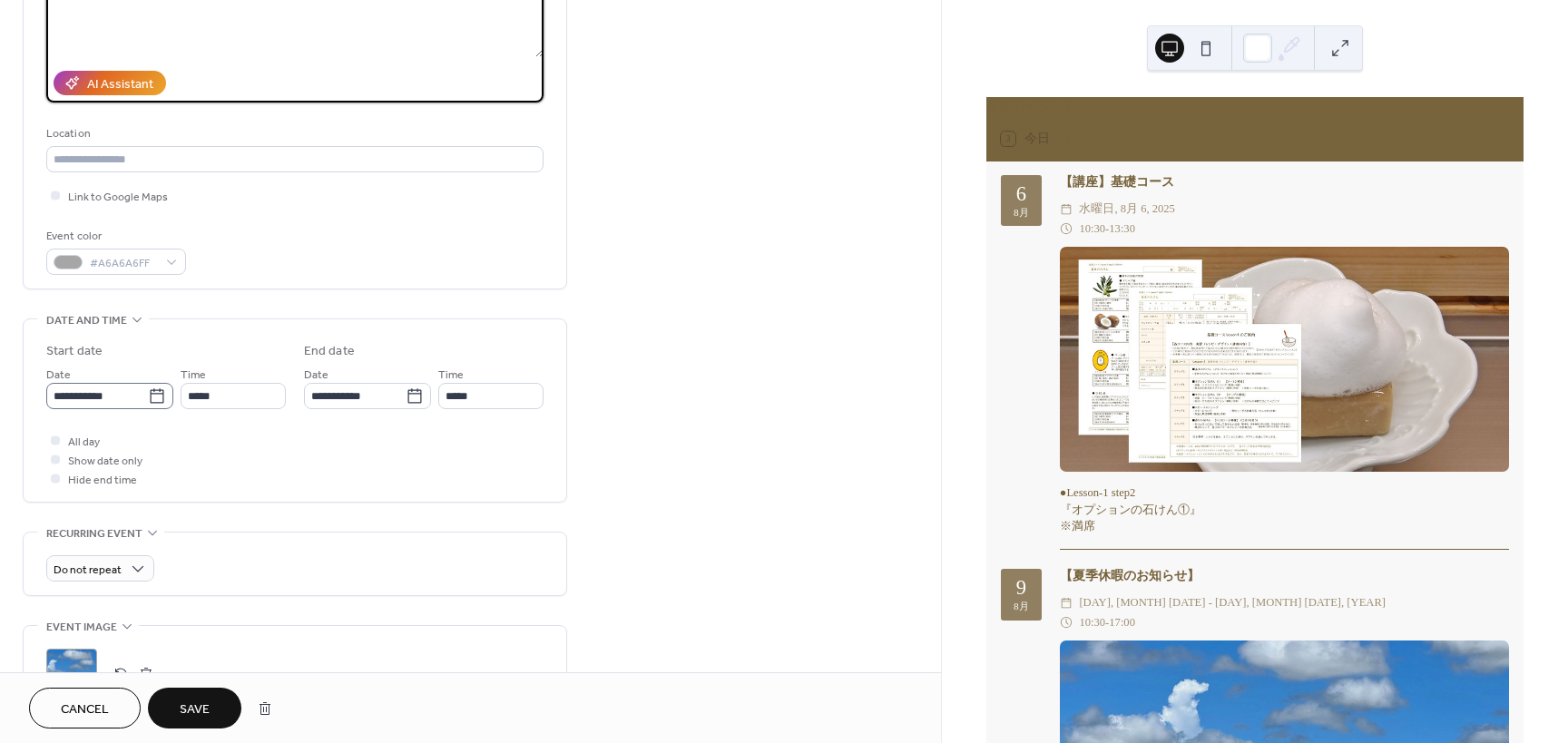 type on "**********" 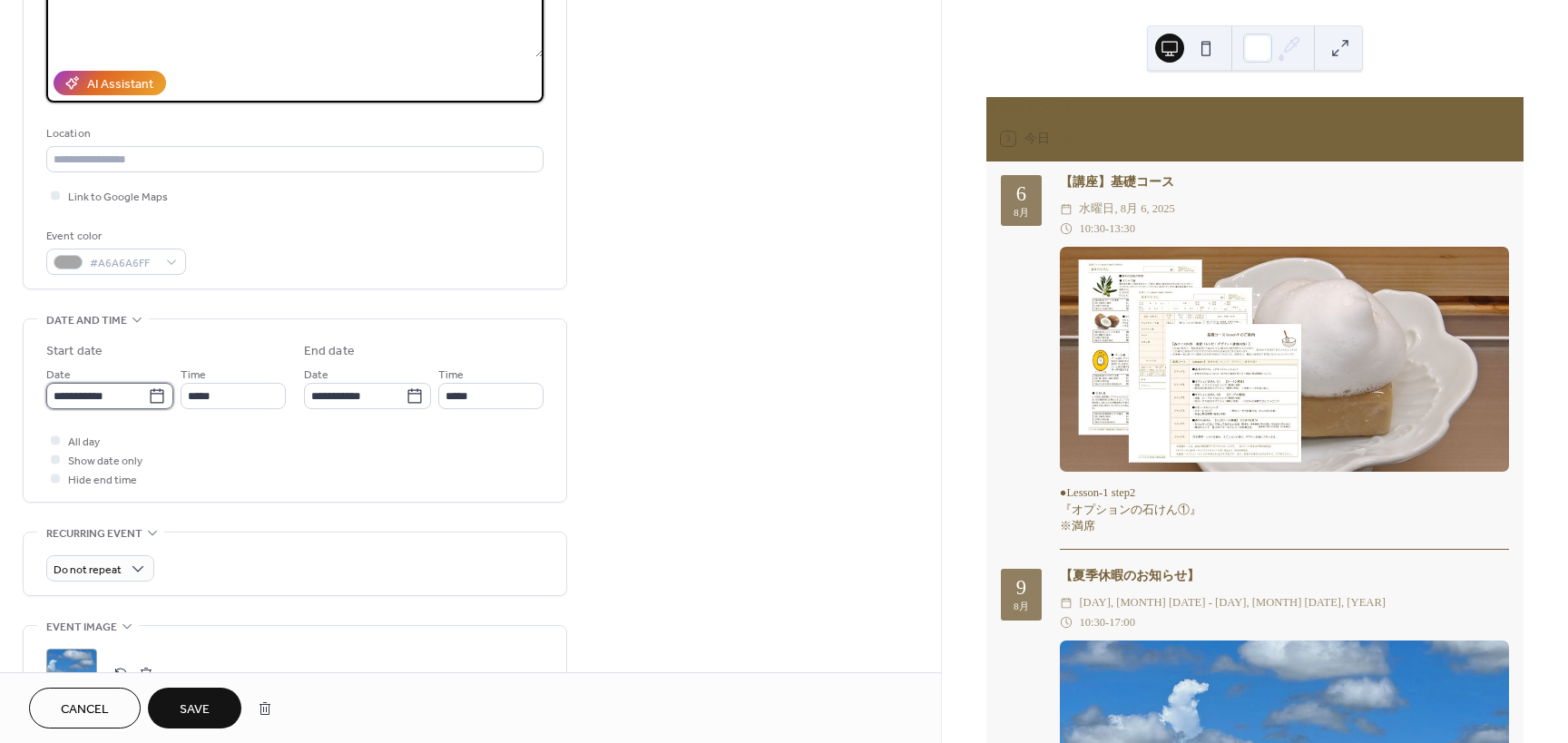 click on "**********" at bounding box center [97, 396] 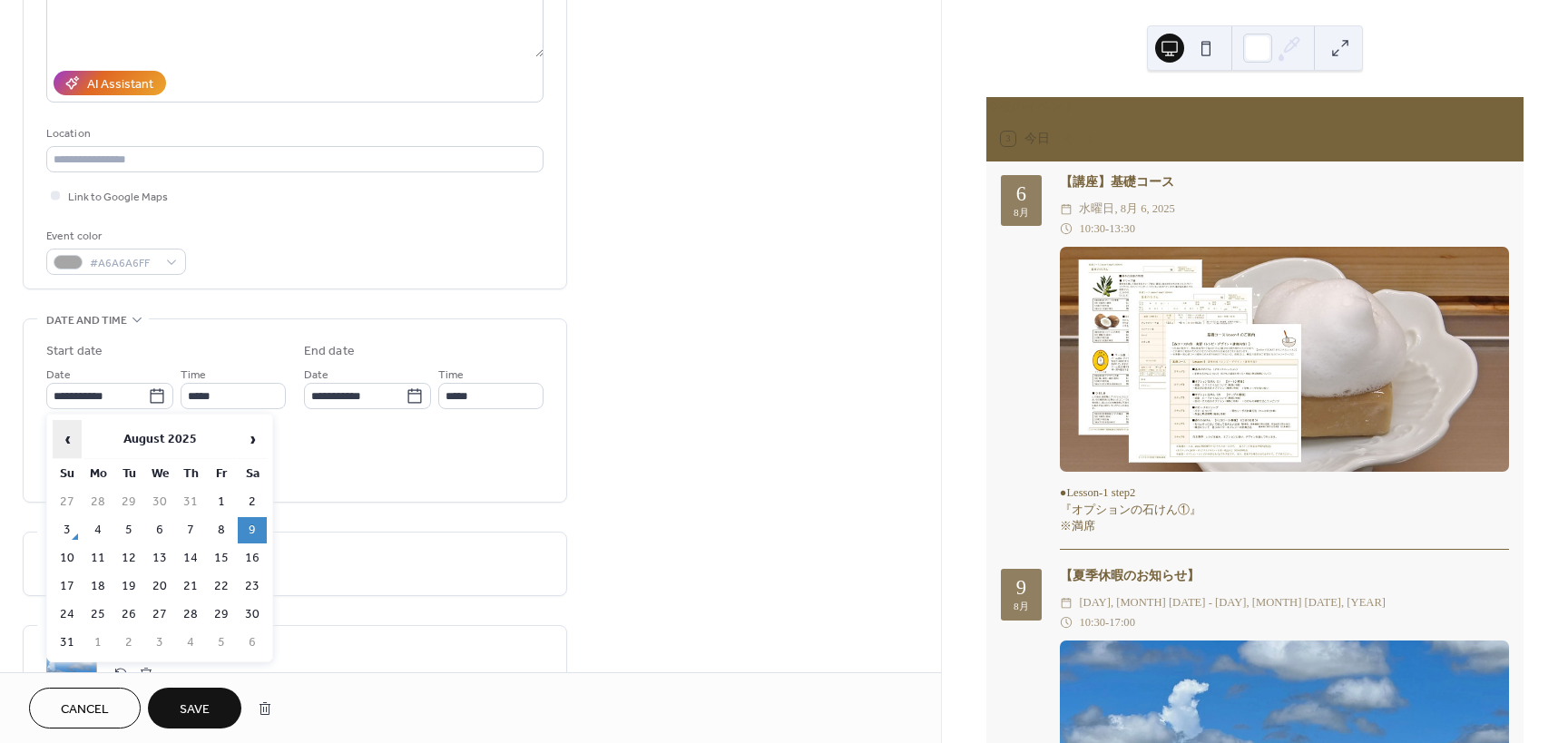 click on "‹" at bounding box center (67, 439) 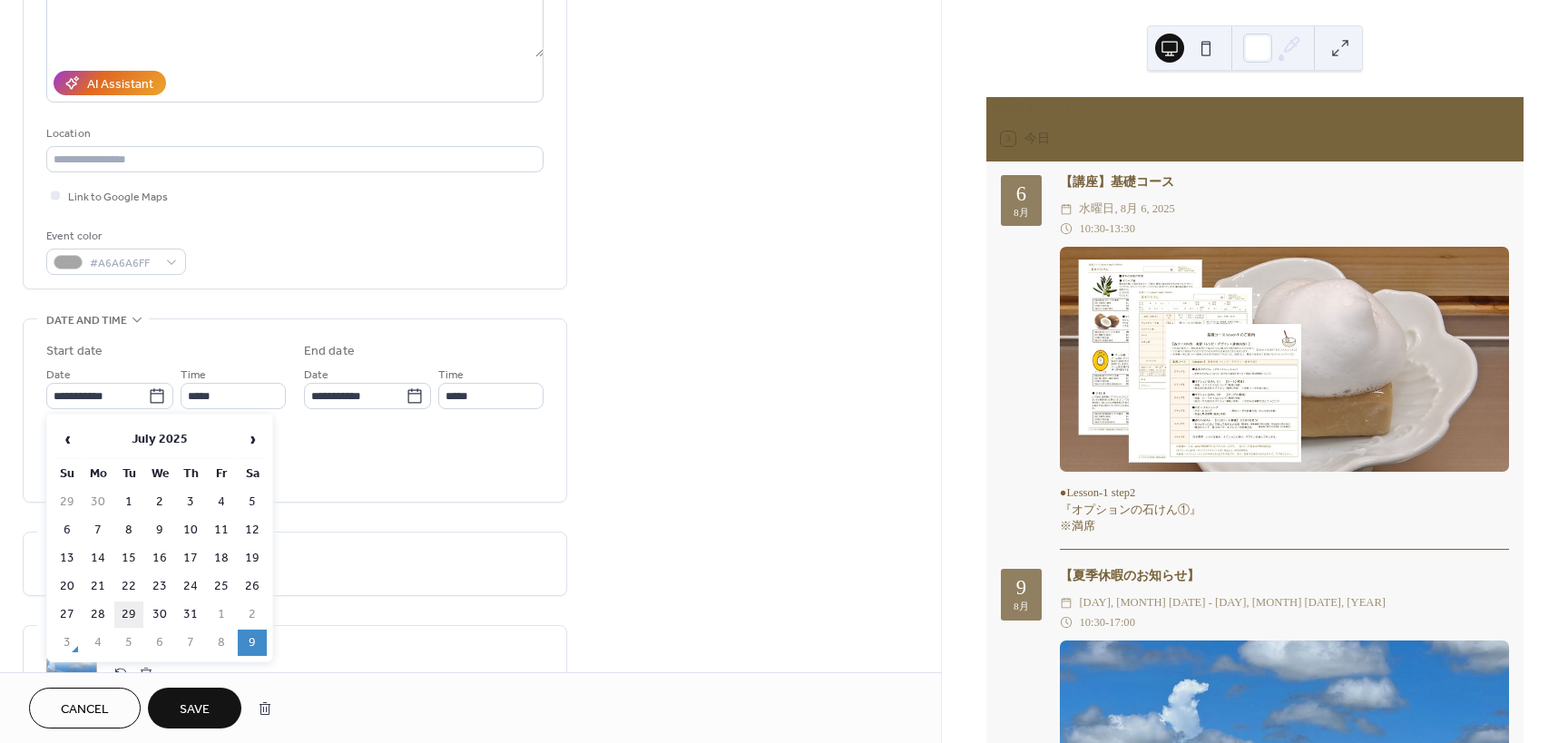 click on "29" at bounding box center (129, 614) 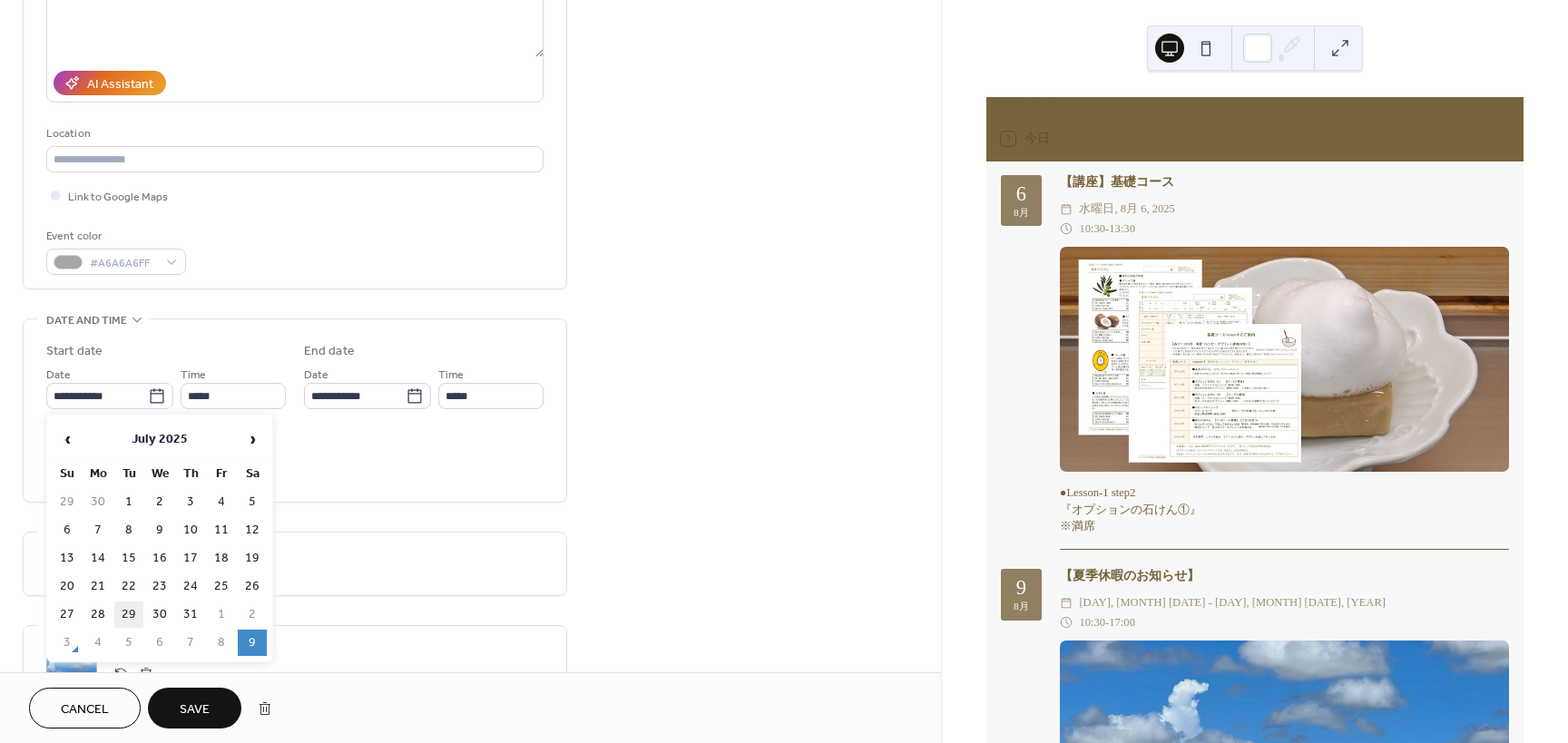 type on "**********" 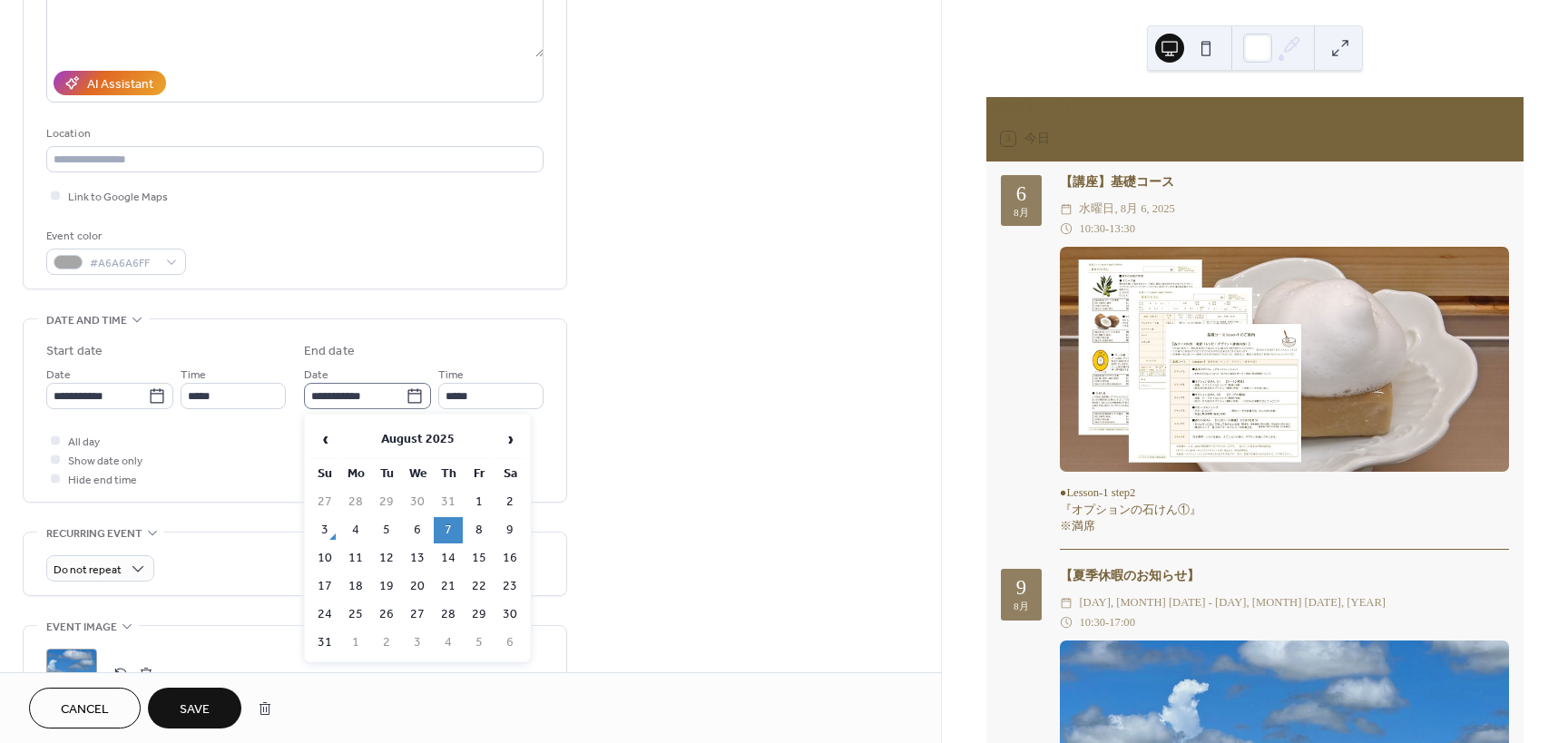 click 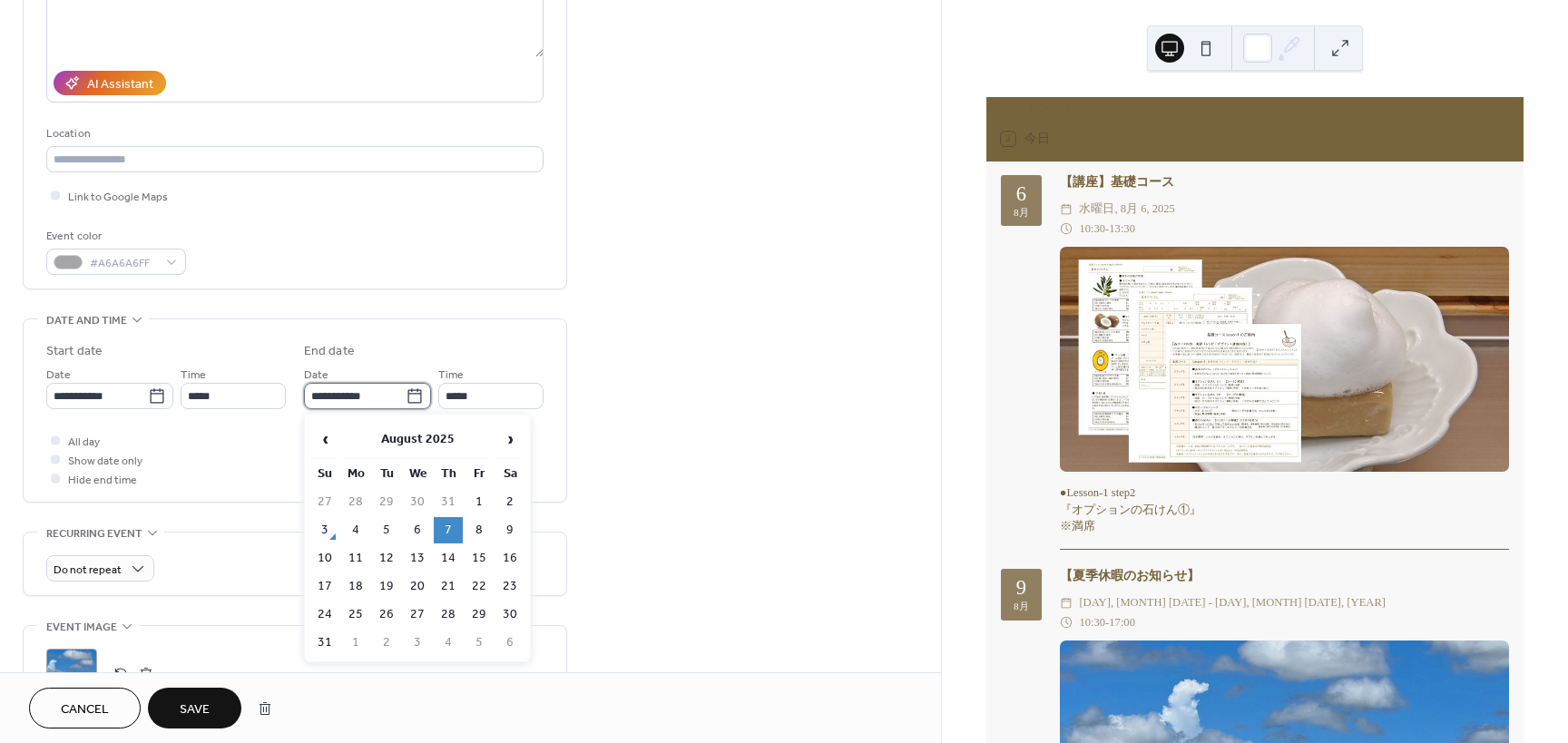 click on "**********" at bounding box center [355, 396] 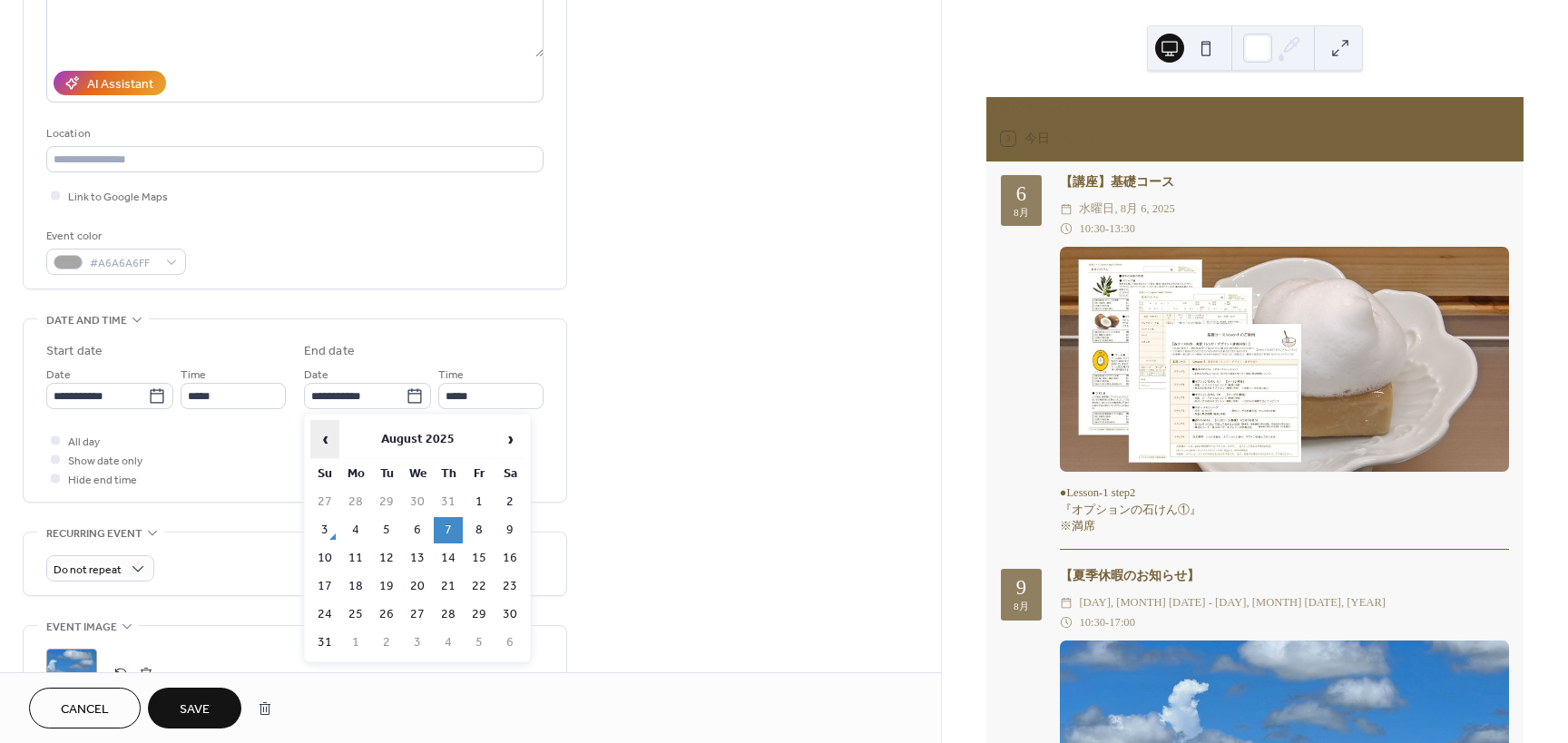 click on "‹" at bounding box center (325, 439) 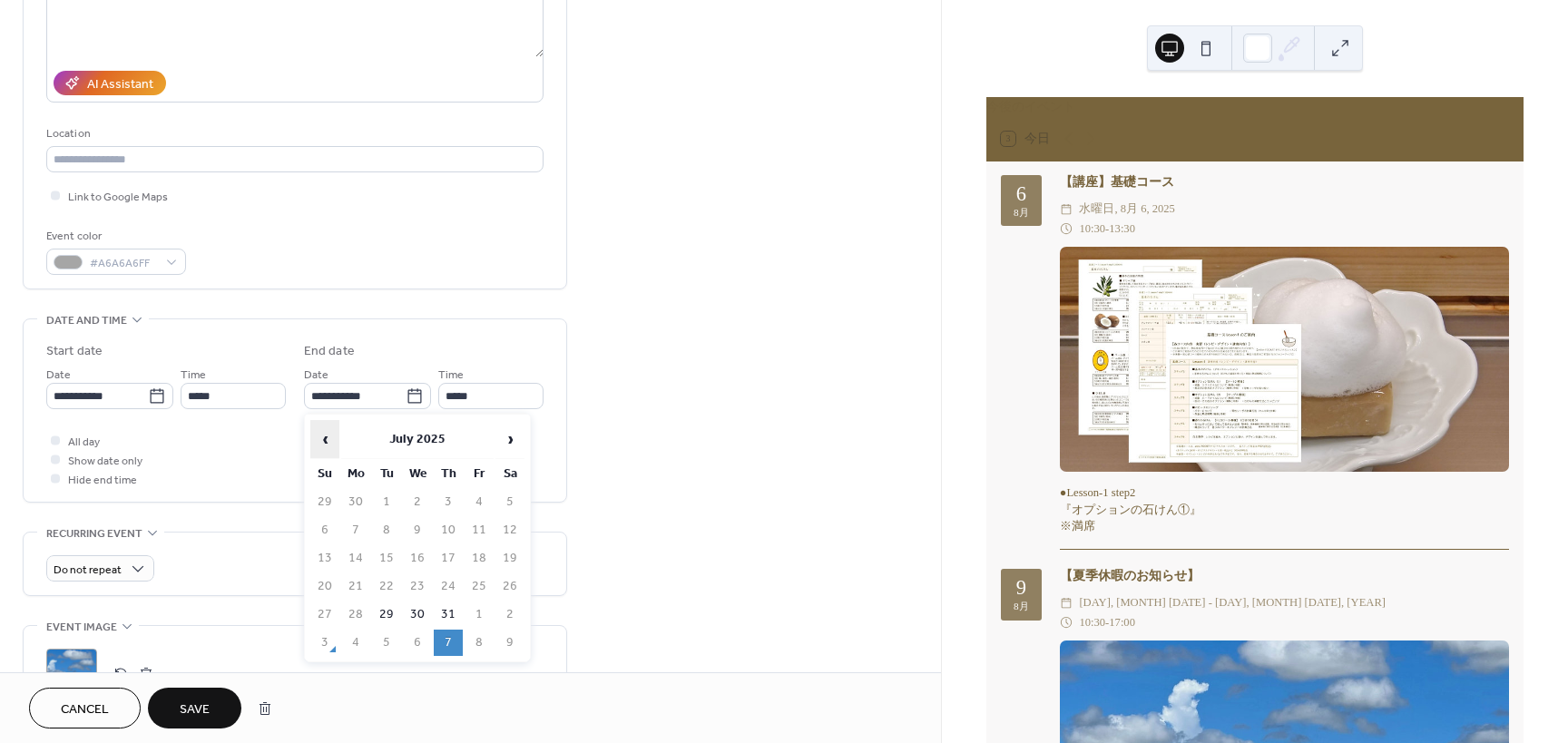 click on "‹" at bounding box center (325, 439) 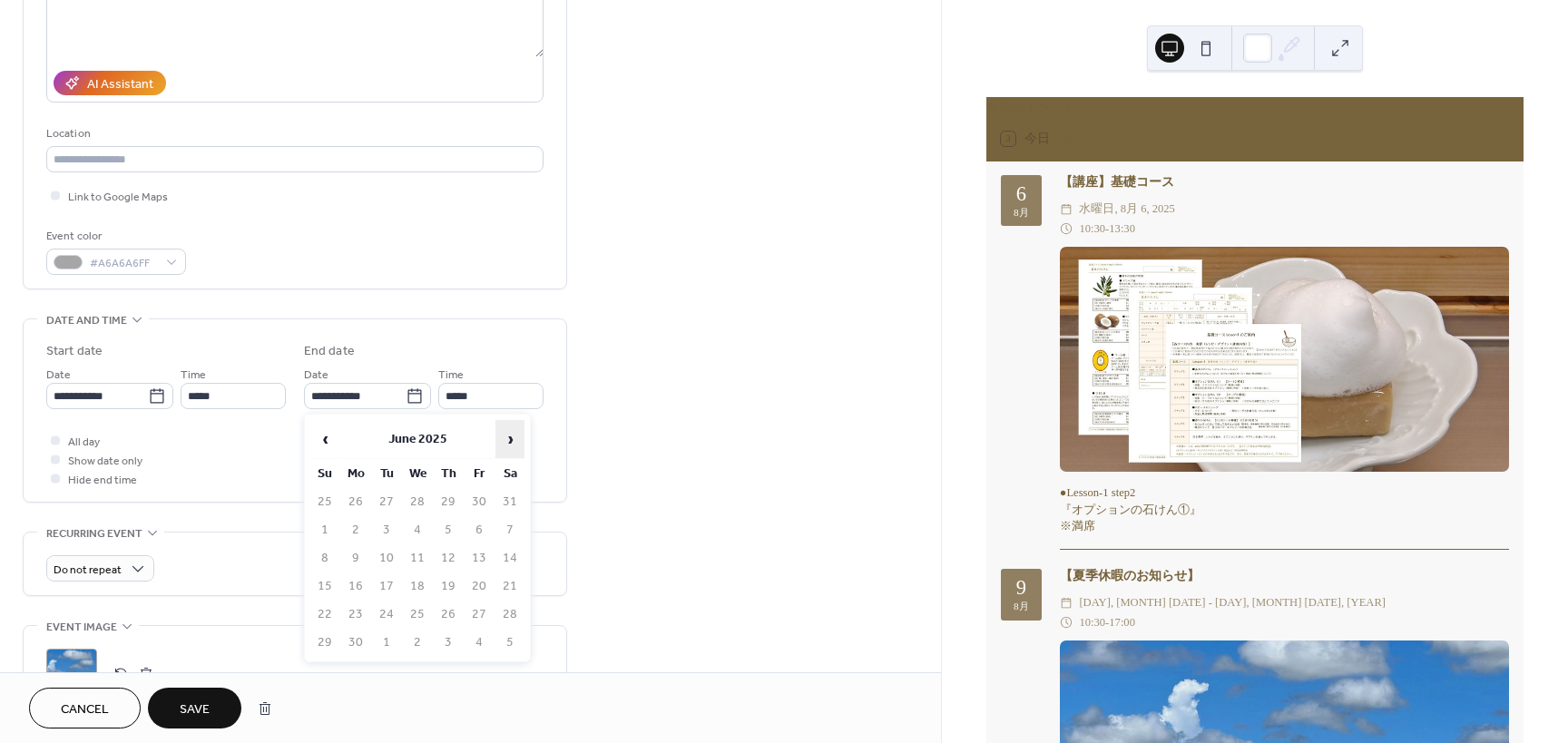 click on "›" at bounding box center (510, 439) 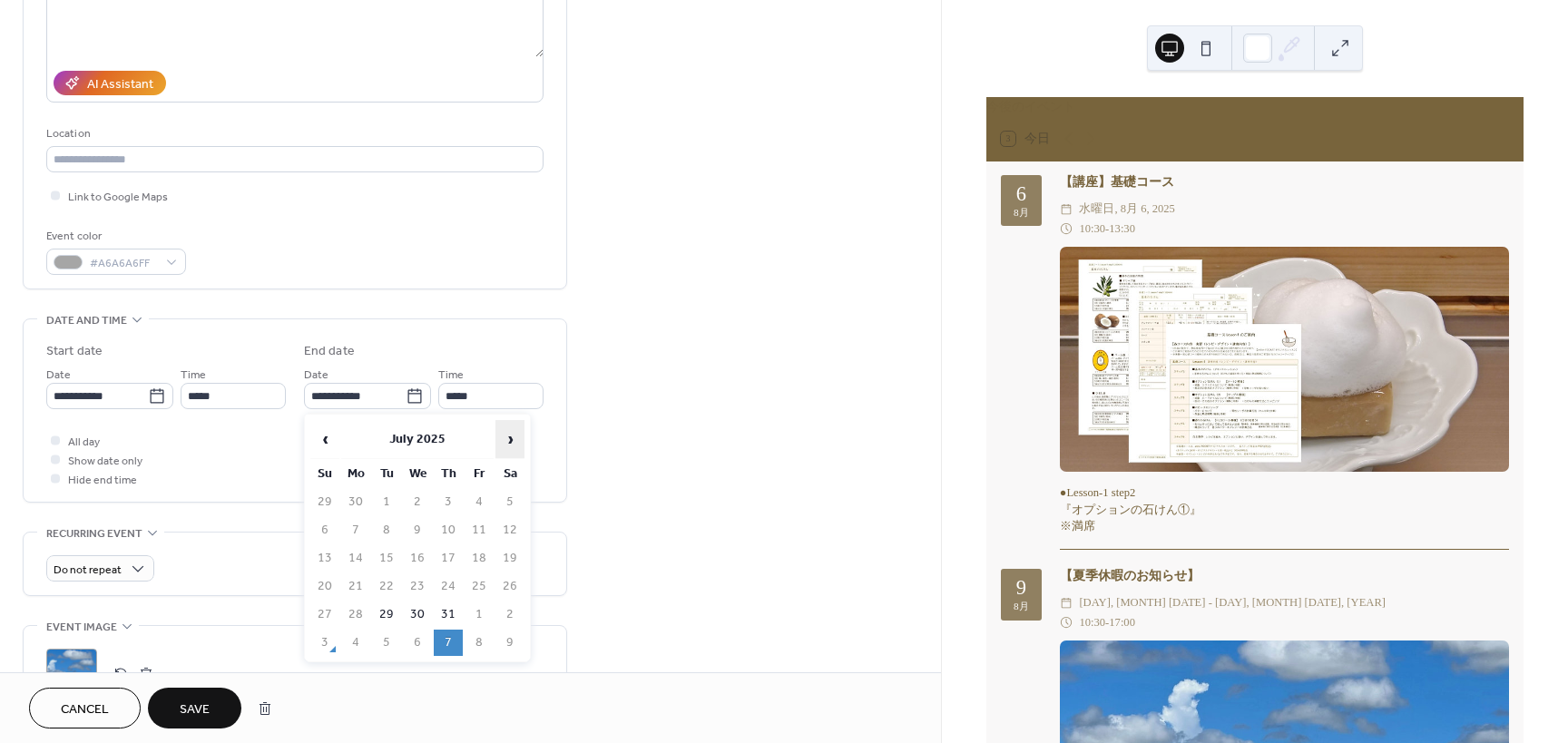 click on "›" at bounding box center (510, 439) 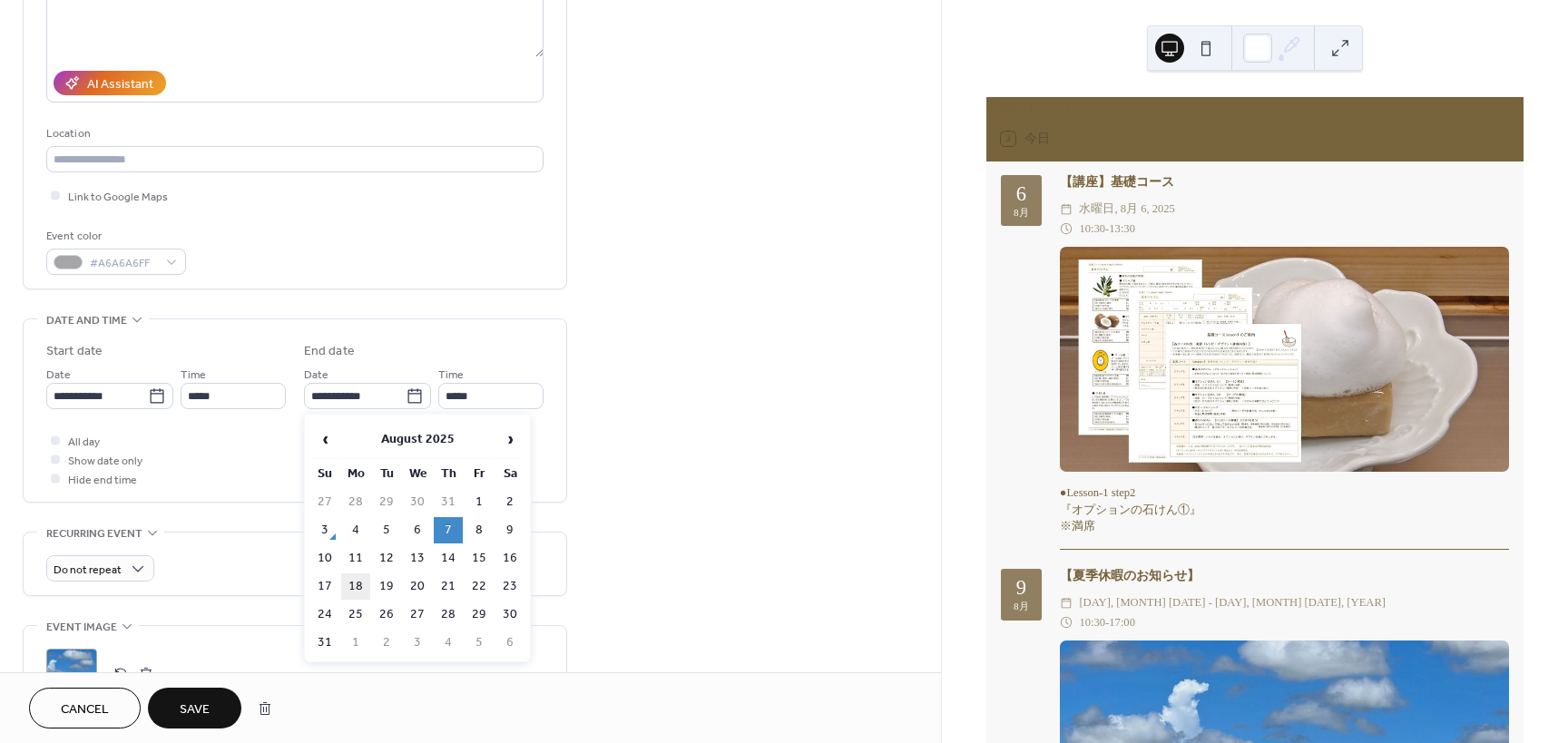 click on "18" at bounding box center [356, 586] 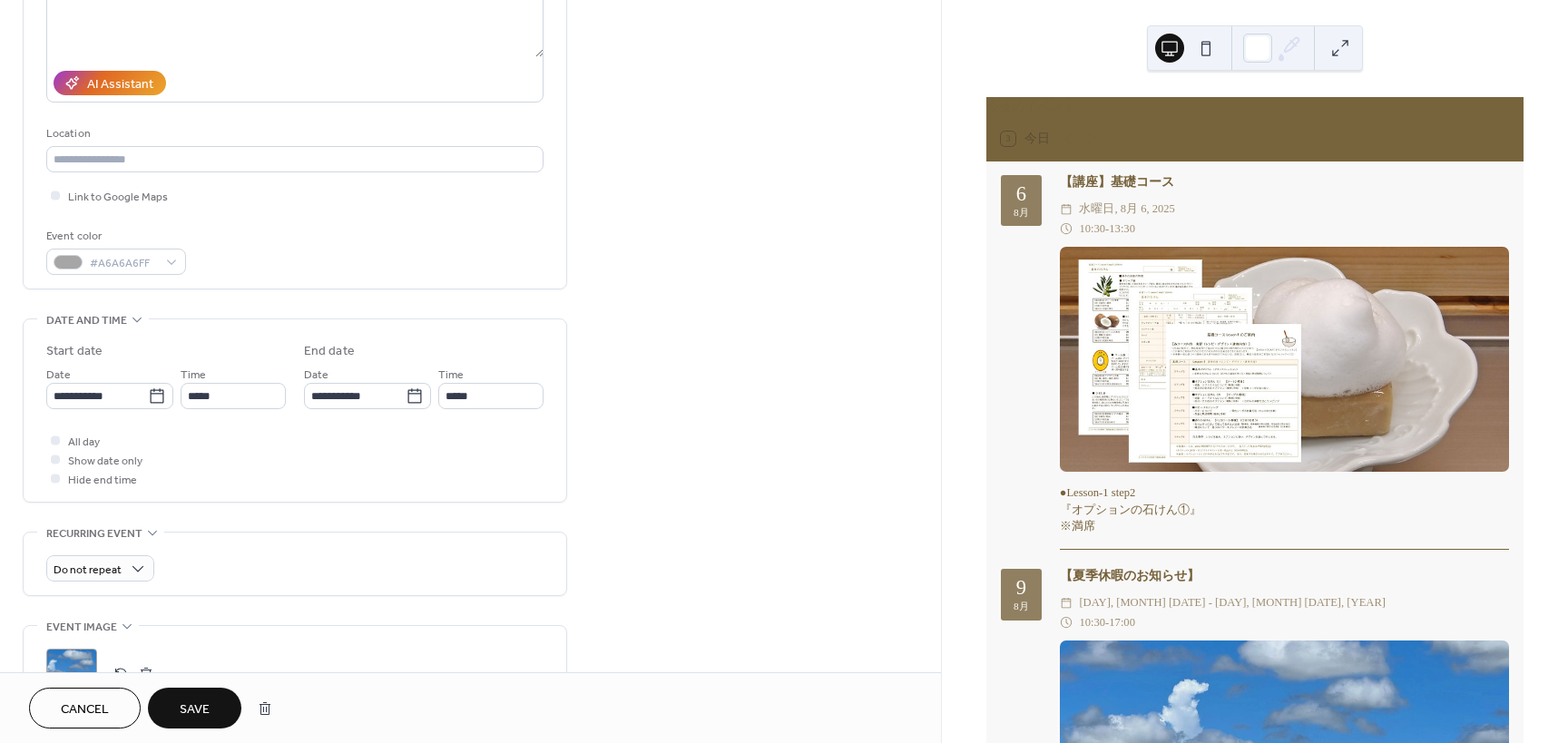 click on "Save" at bounding box center (194, 709) 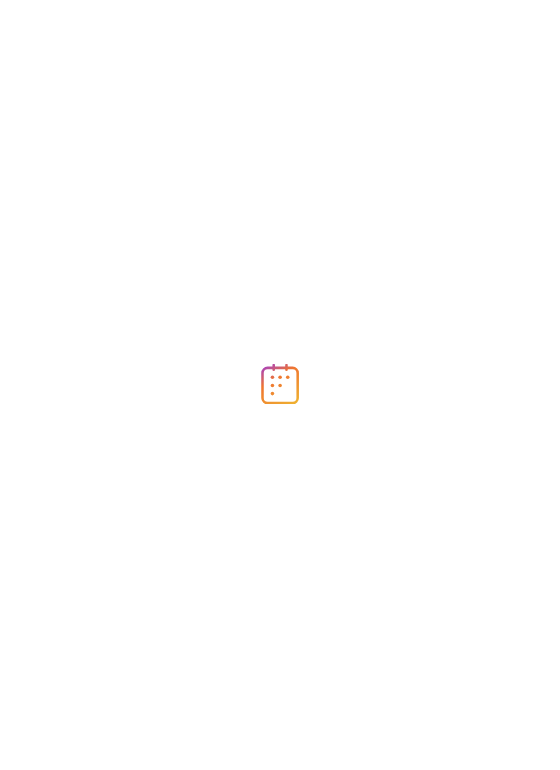 scroll, scrollTop: 0, scrollLeft: 0, axis: both 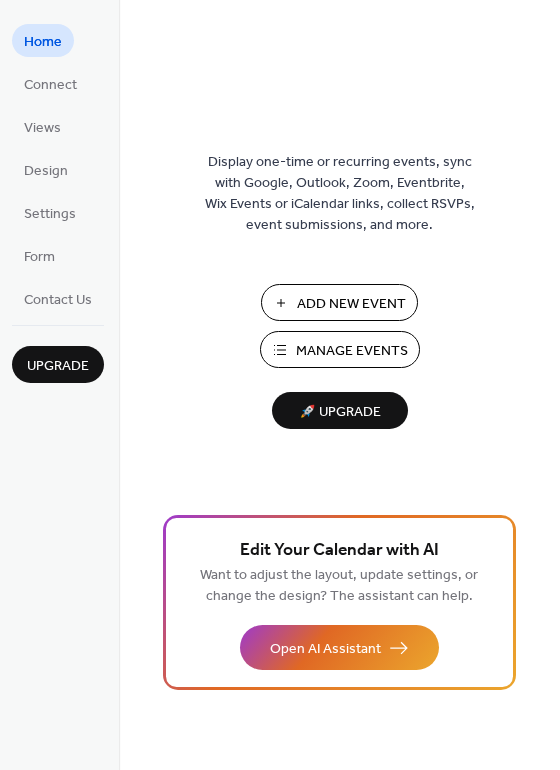 click on "Manage Events" at bounding box center [340, 349] 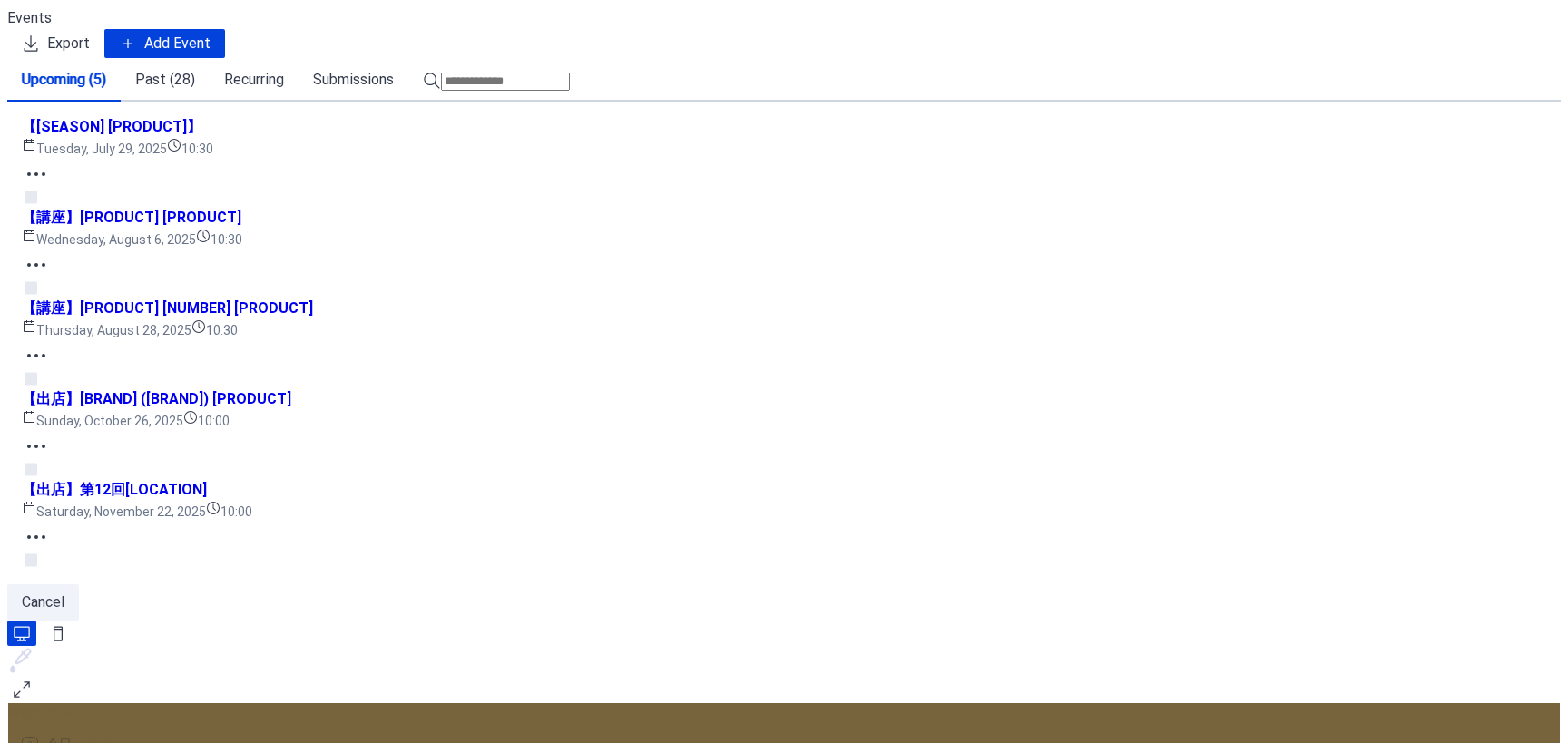 scroll, scrollTop: 0, scrollLeft: 0, axis: both 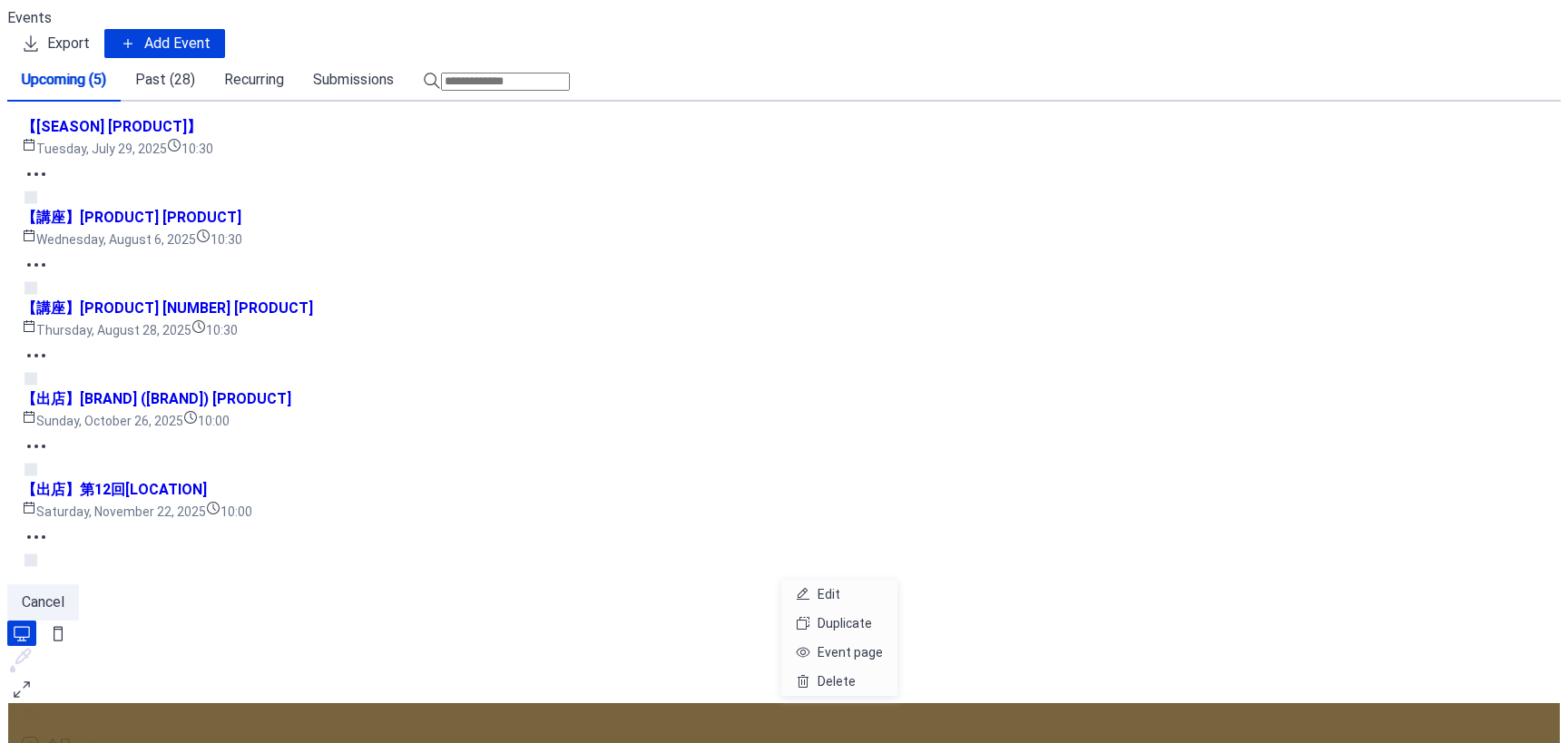click 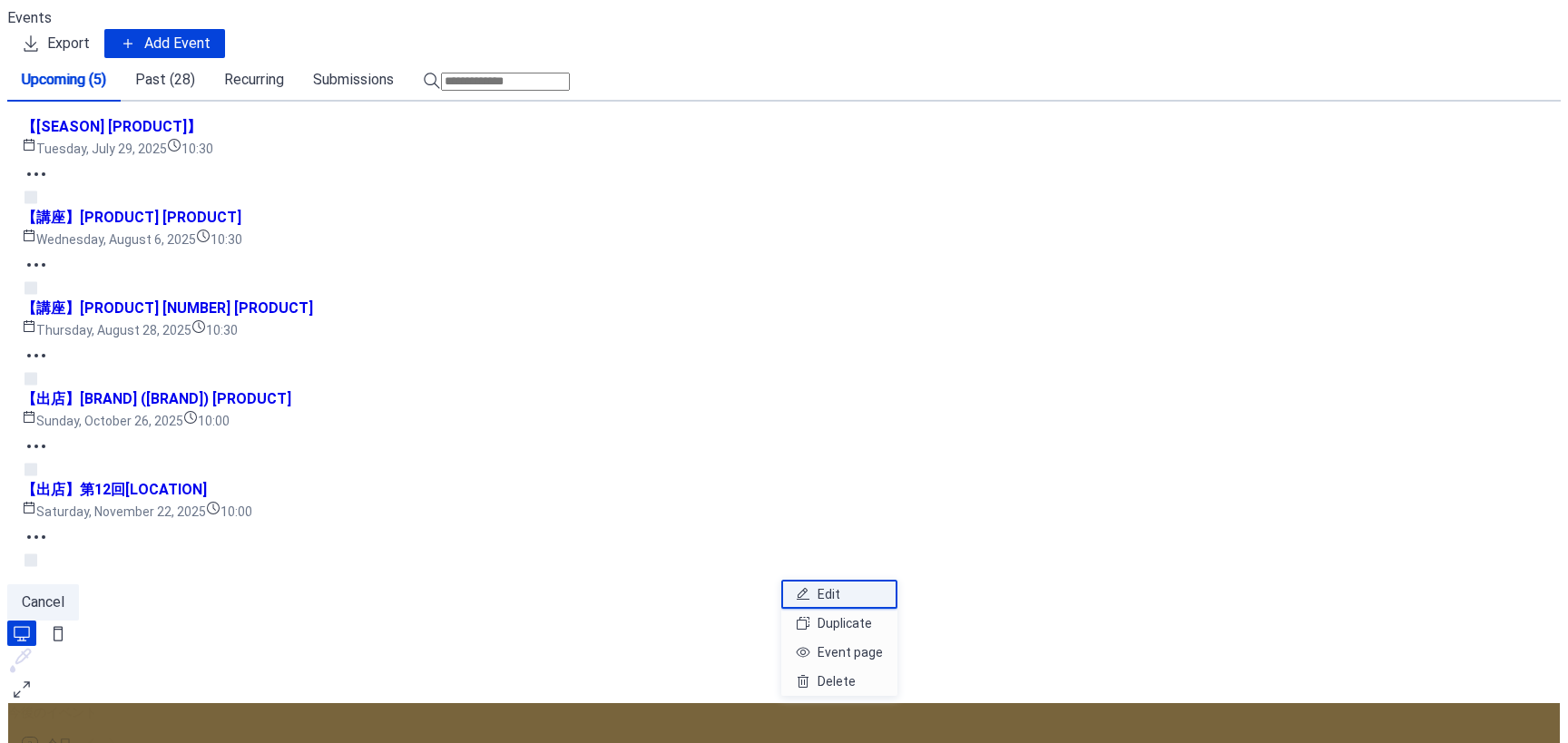 click on "Edit" at bounding box center (828, 594) 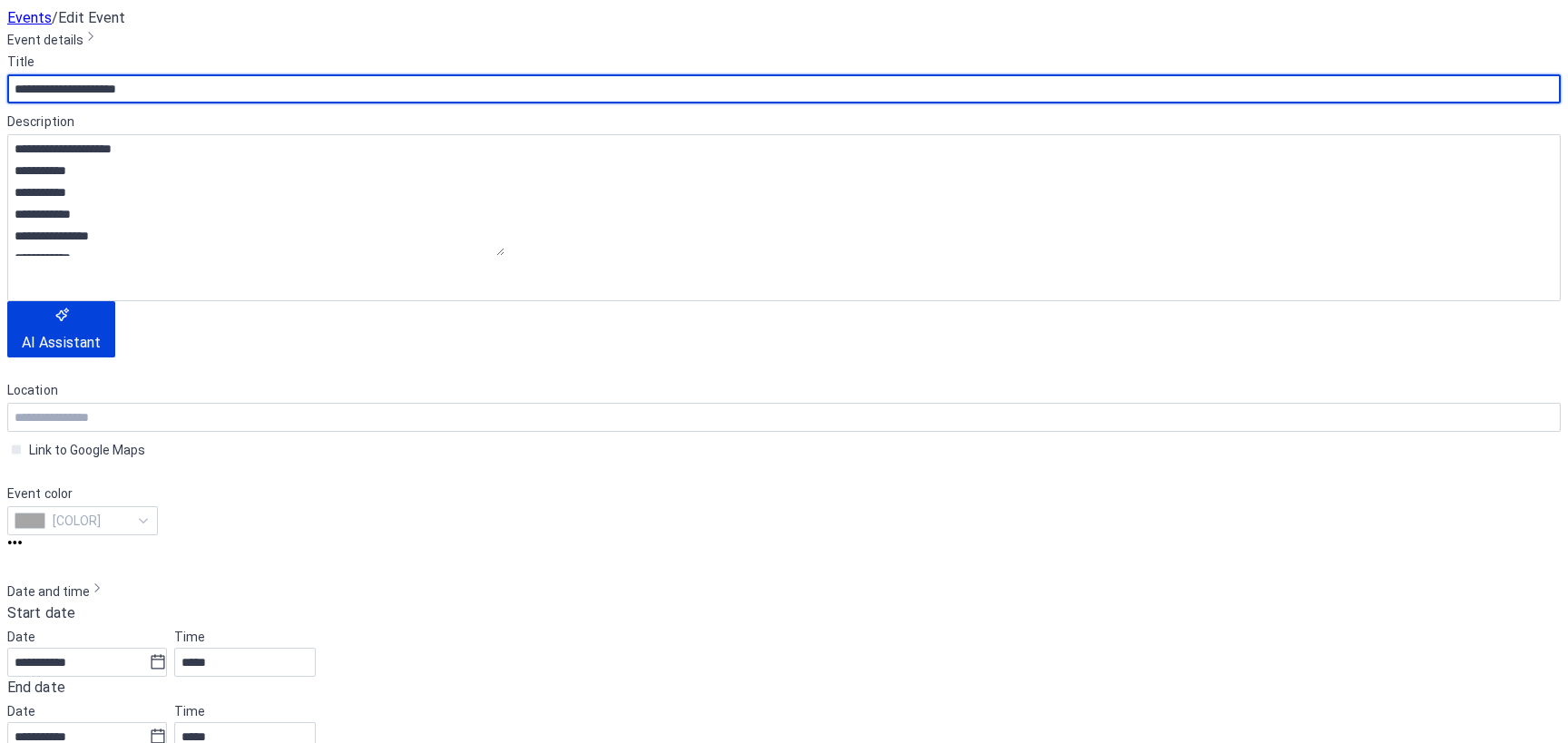 scroll, scrollTop: 272, scrollLeft: 0, axis: vertical 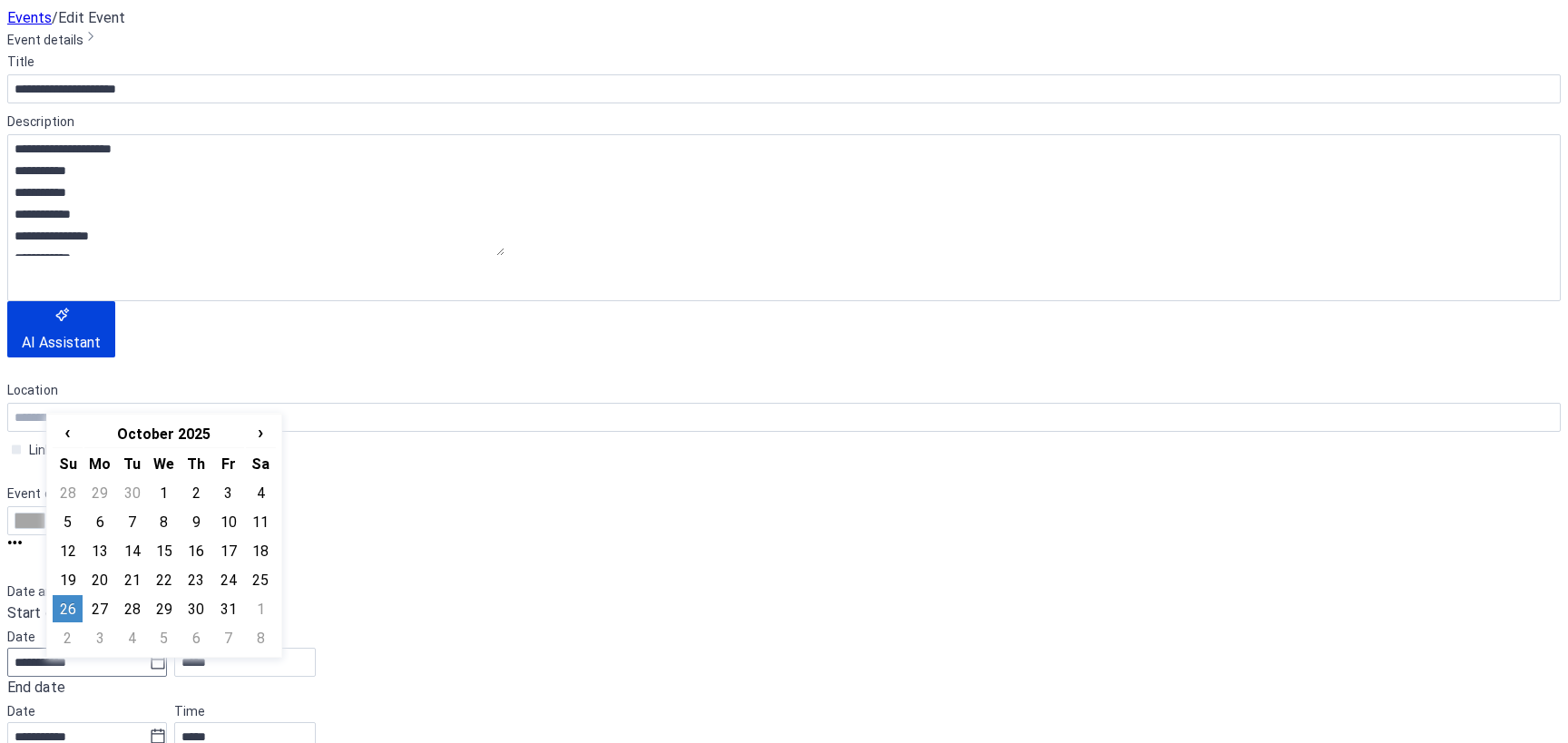 click 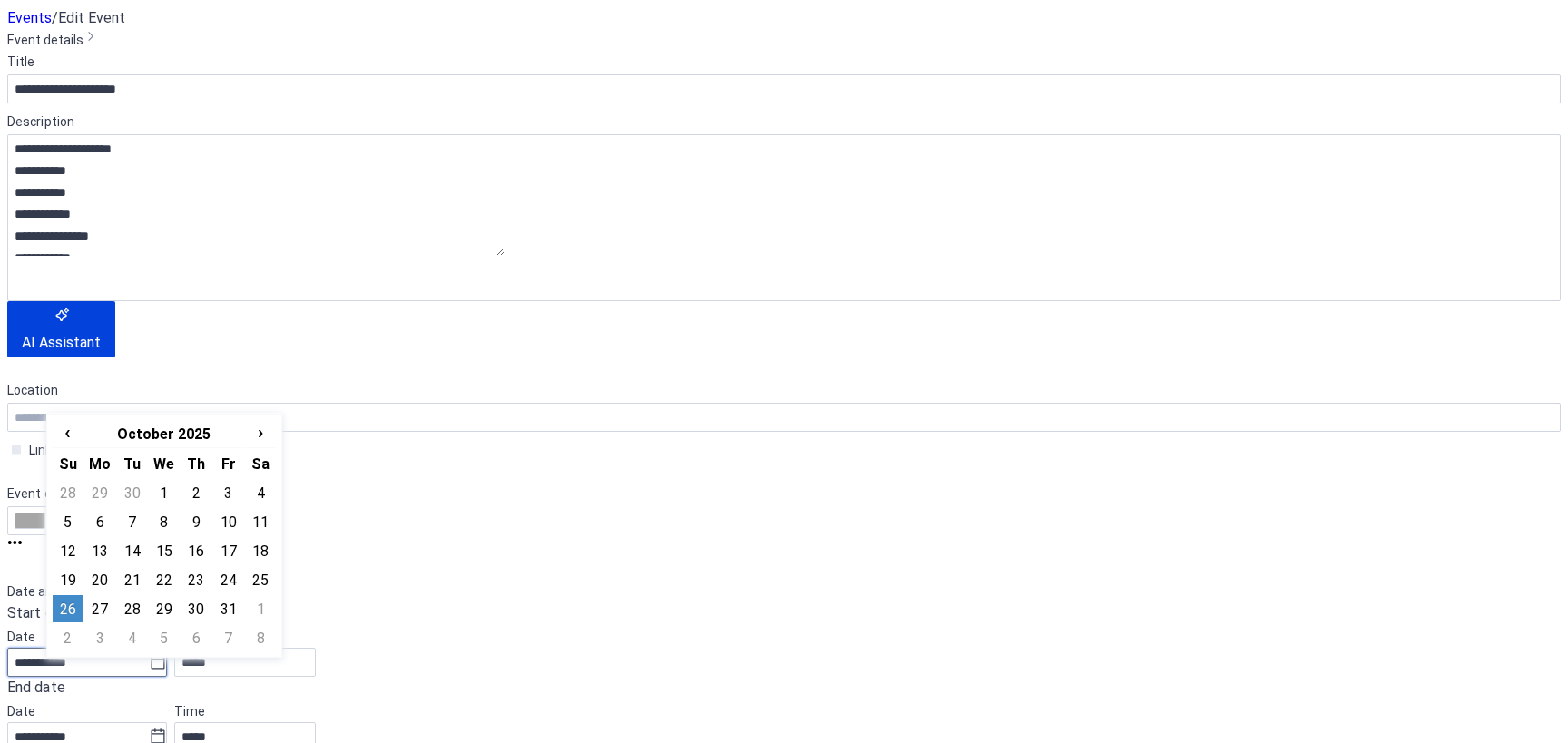 click on "**********" at bounding box center (78, 662) 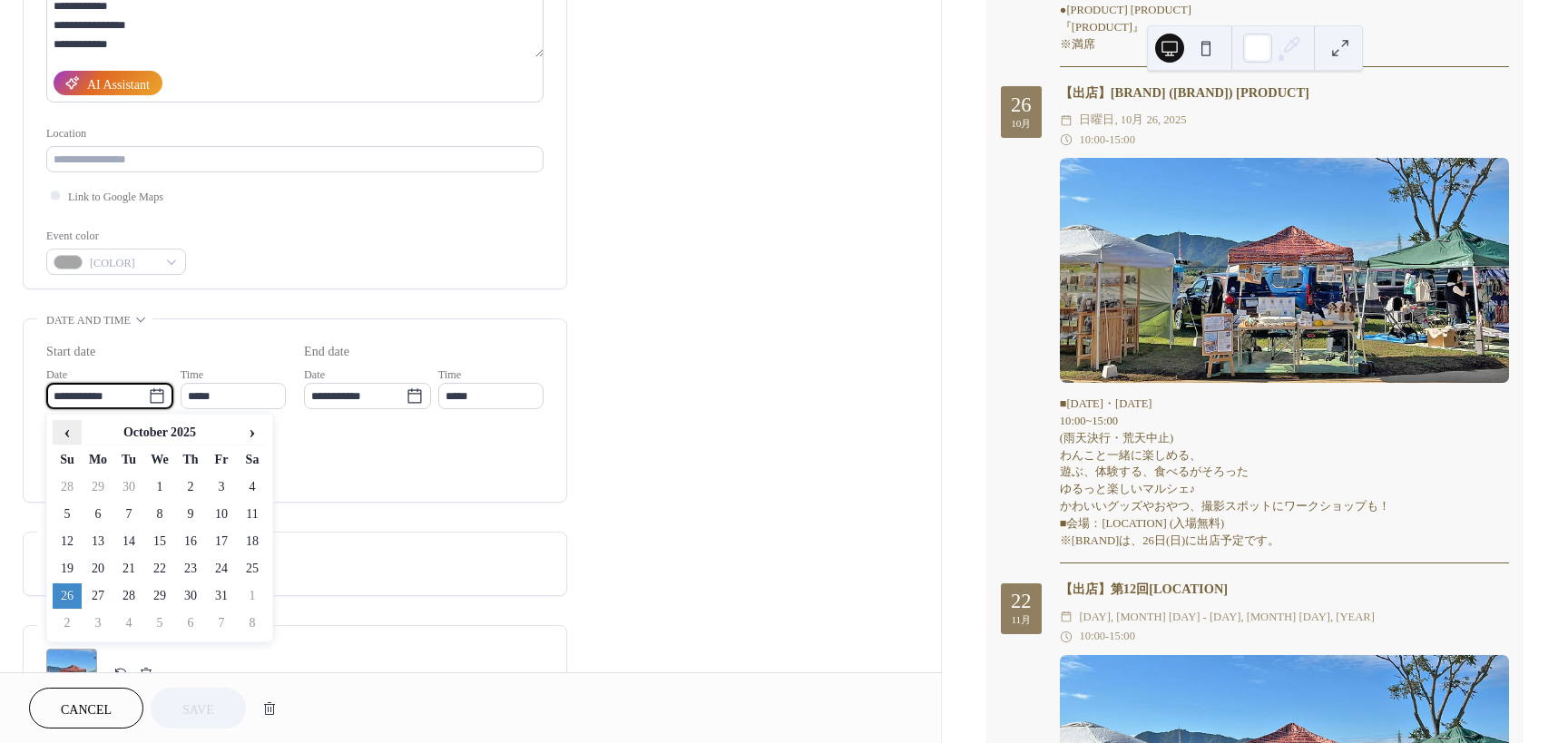 click on "‹" at bounding box center (67, 432) 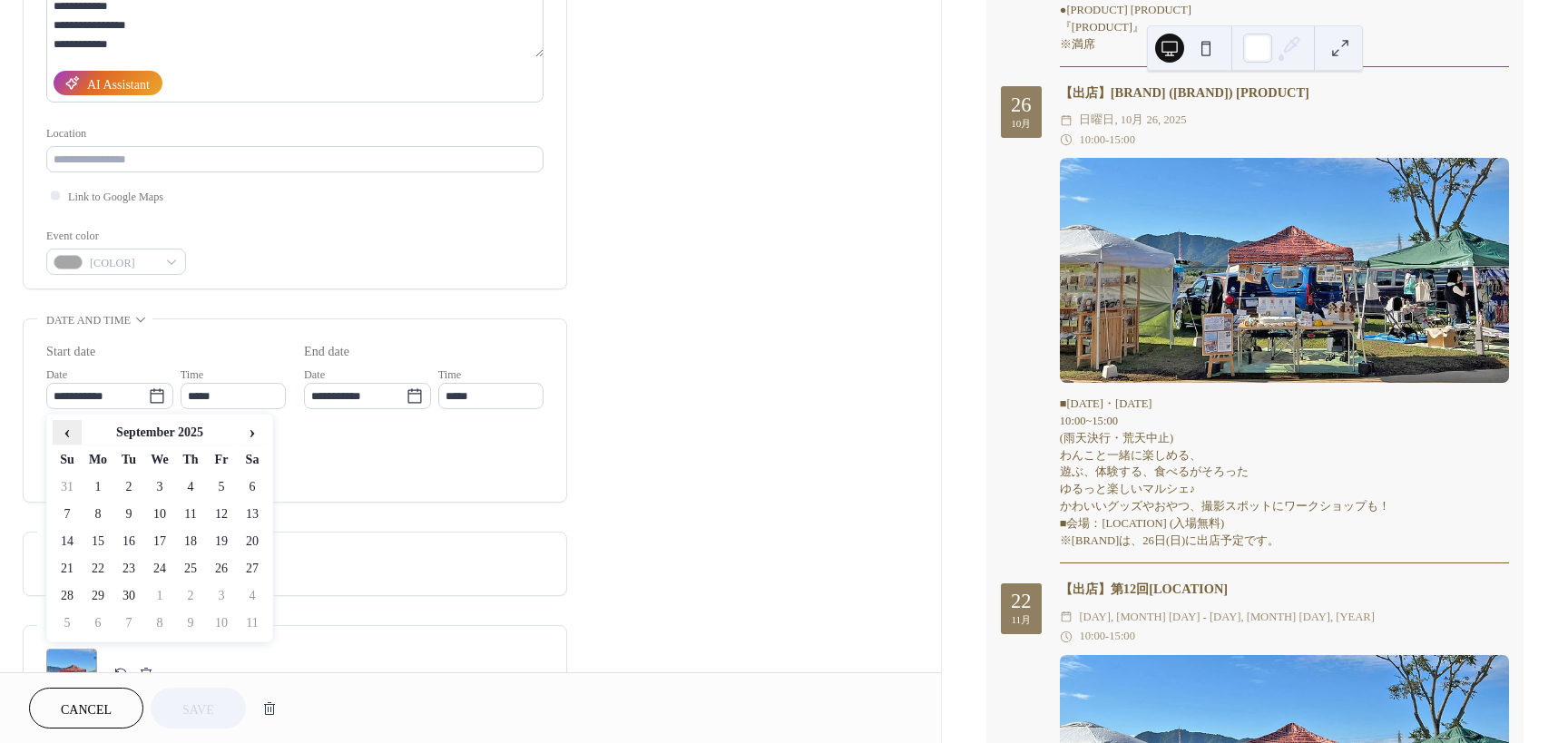 click on "‹" at bounding box center (67, 432) 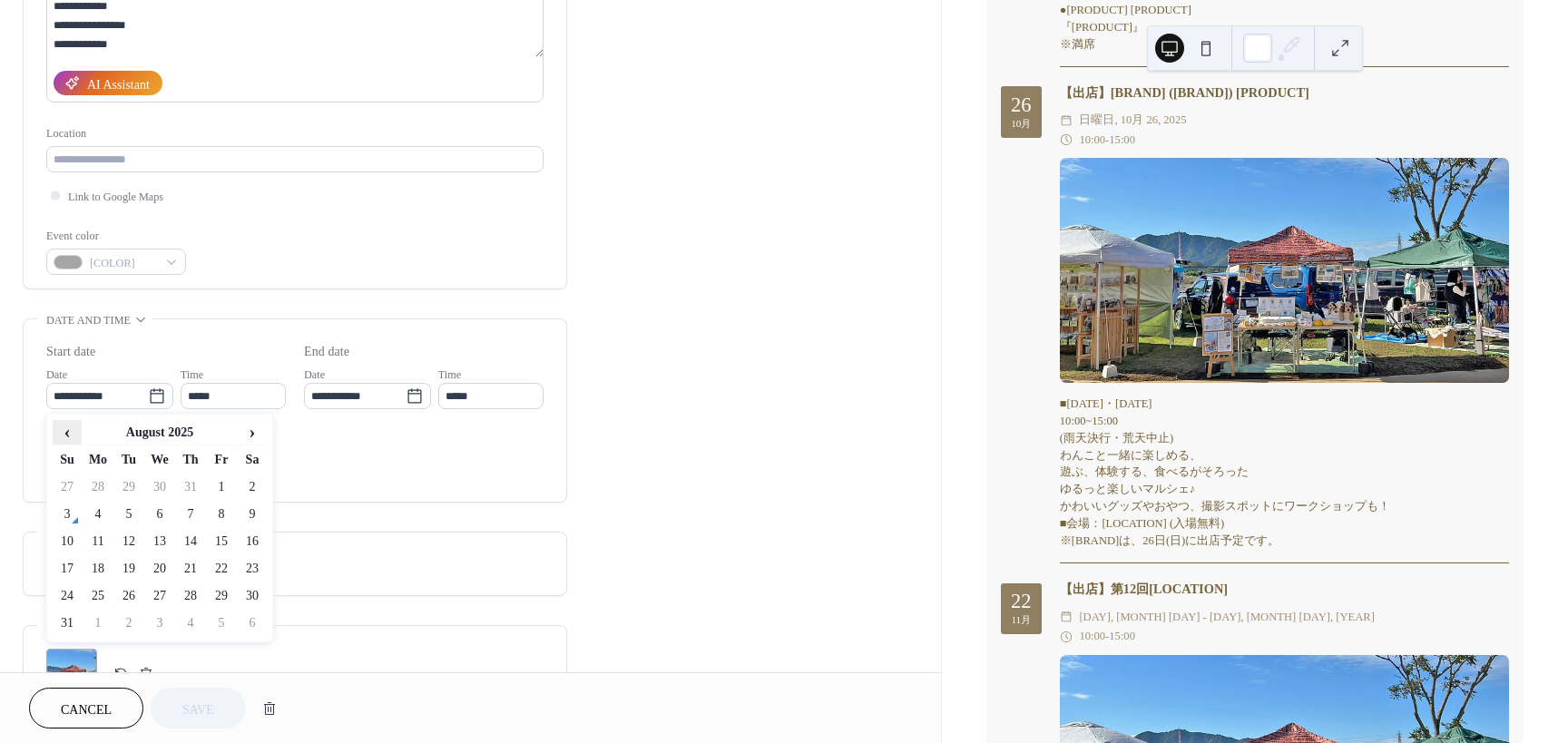 click on "‹" at bounding box center [67, 432] 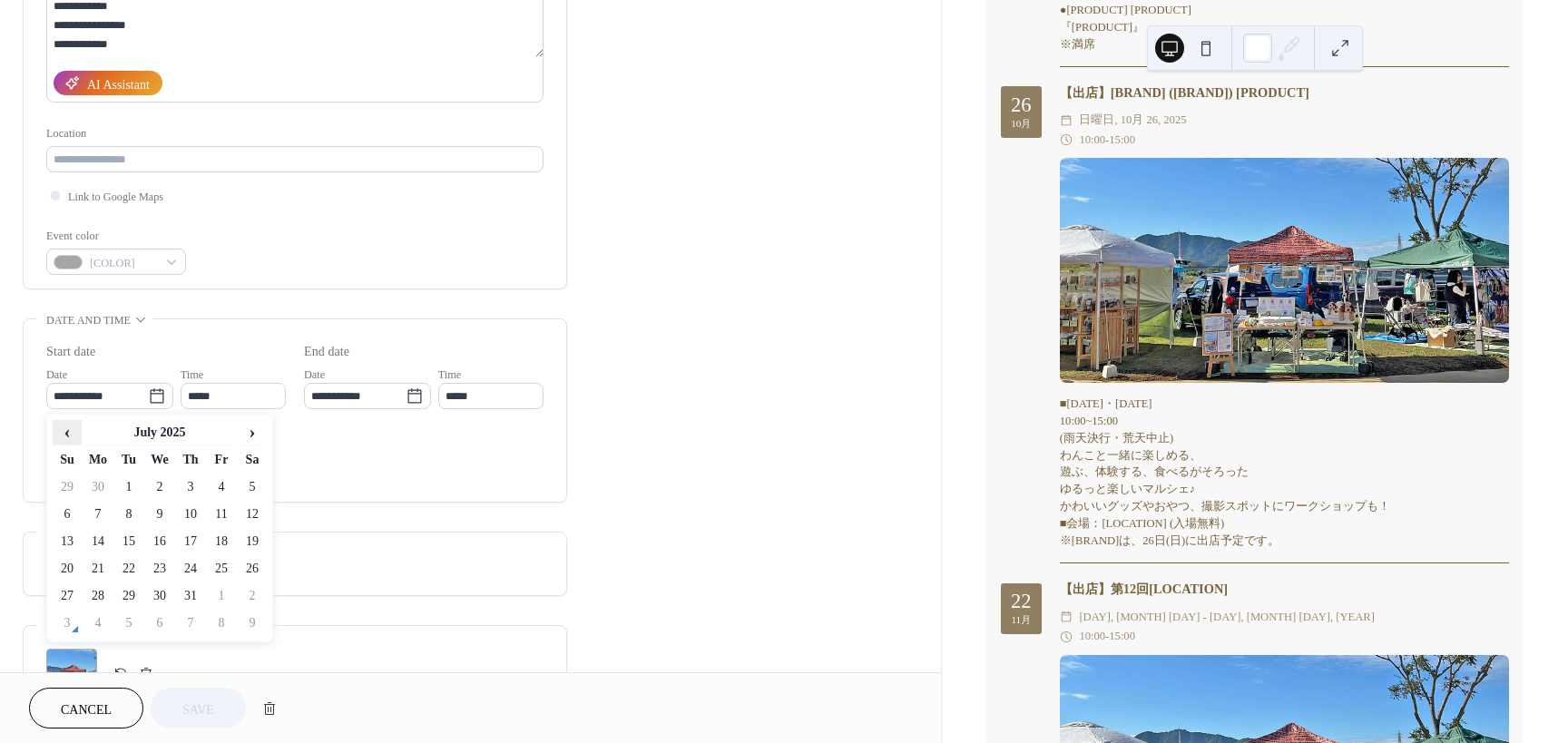 click on "‹" at bounding box center [67, 432] 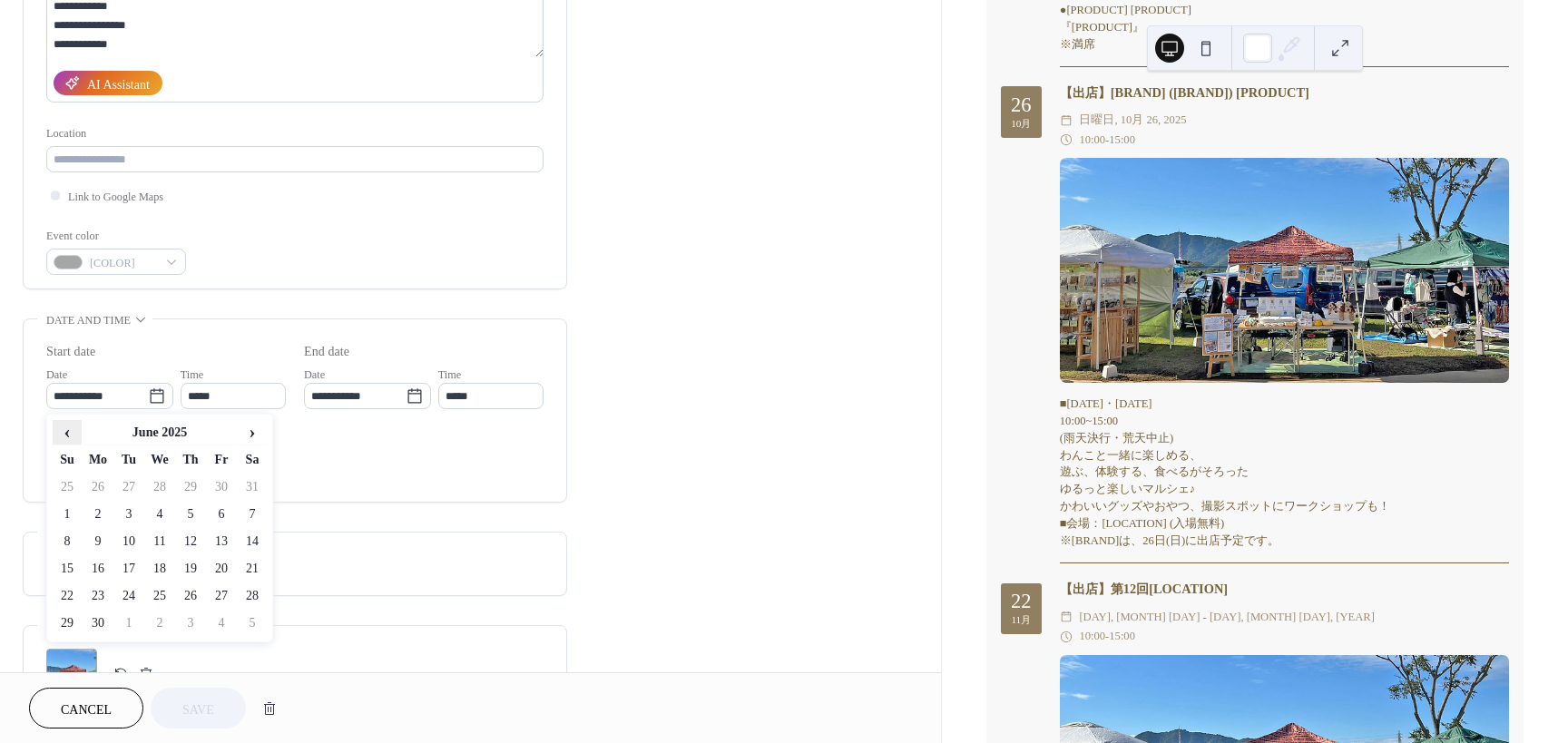 click on "‹" at bounding box center (67, 439) 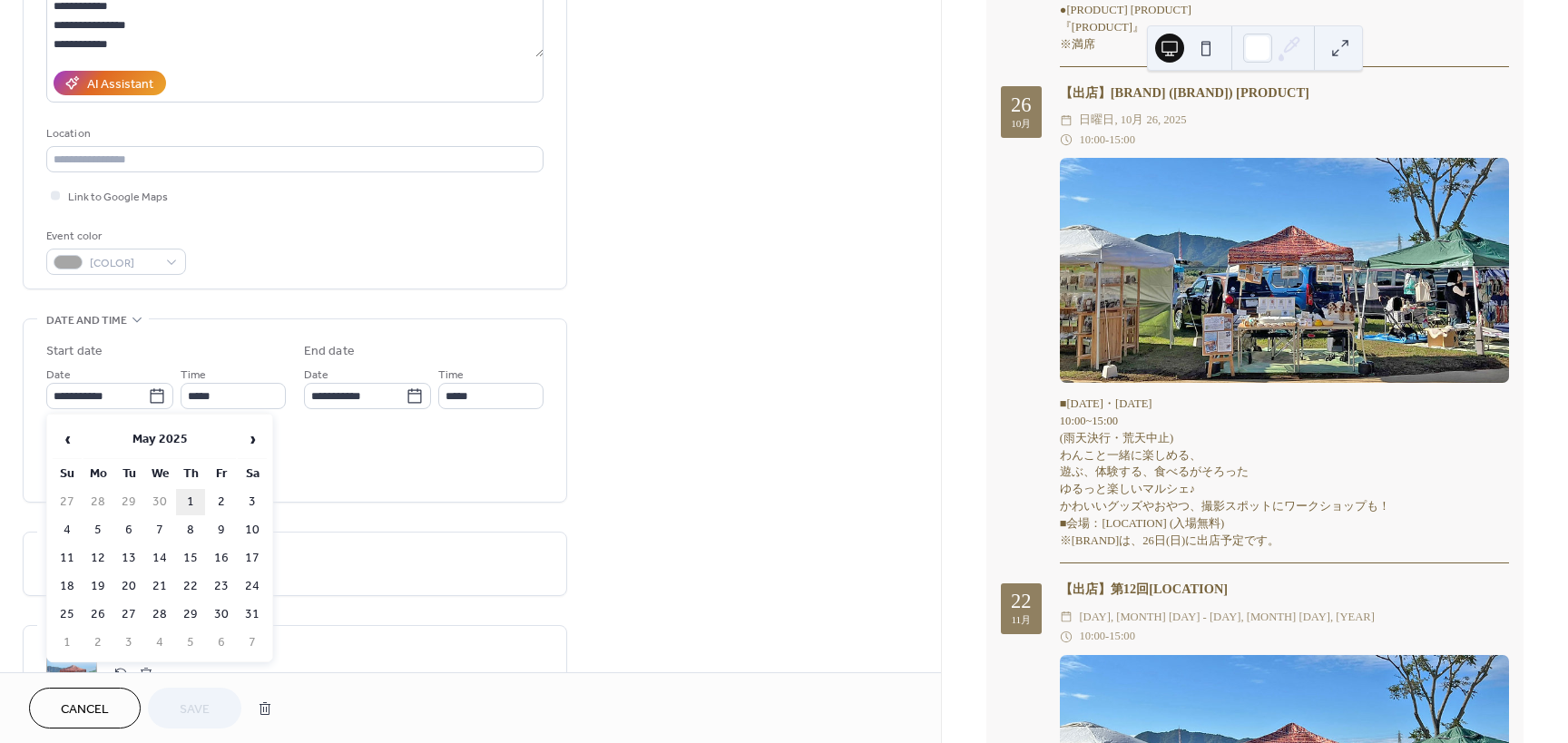 click on "1" at bounding box center (191, 502) 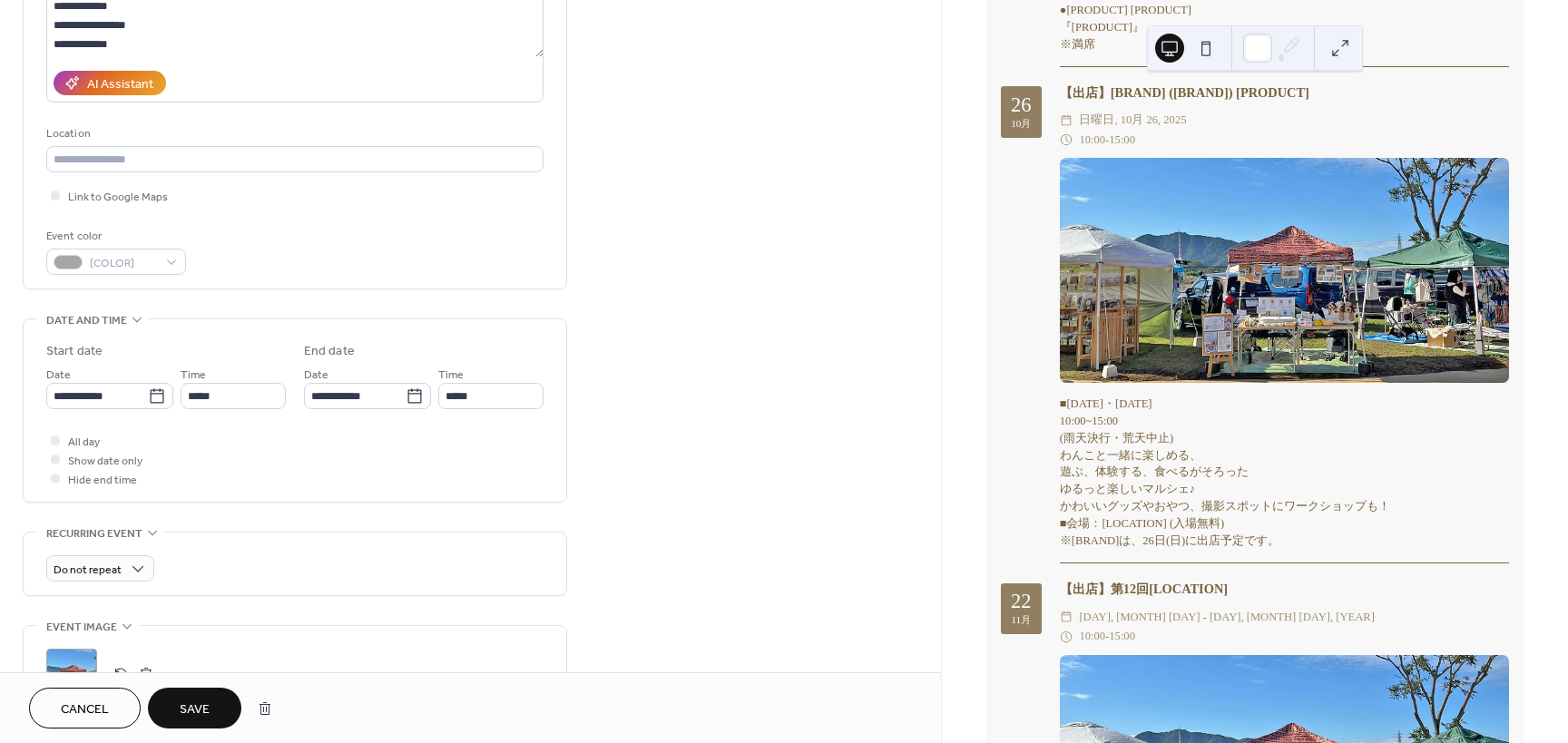 click on "Save" at bounding box center (194, 709) 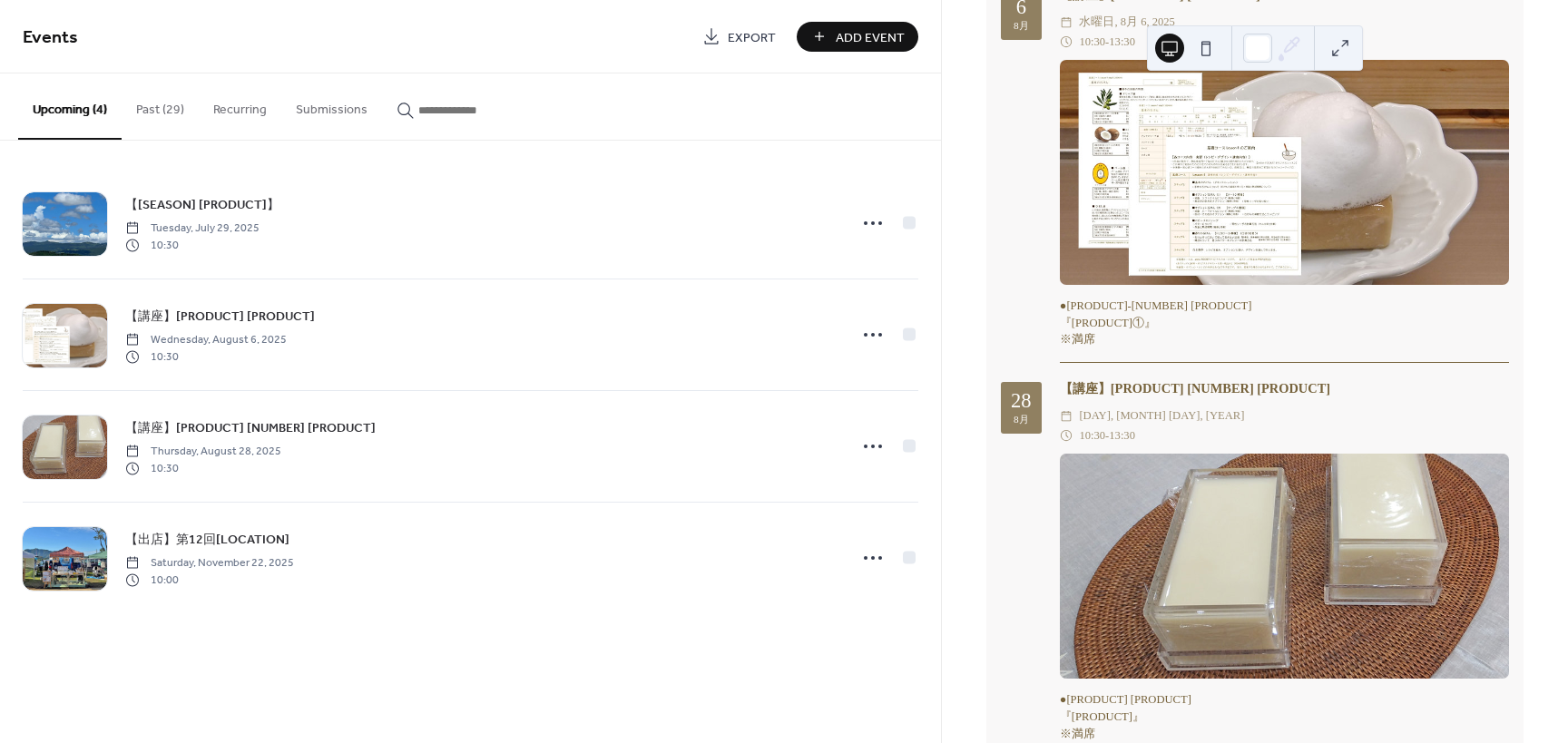 scroll, scrollTop: 611, scrollLeft: 0, axis: vertical 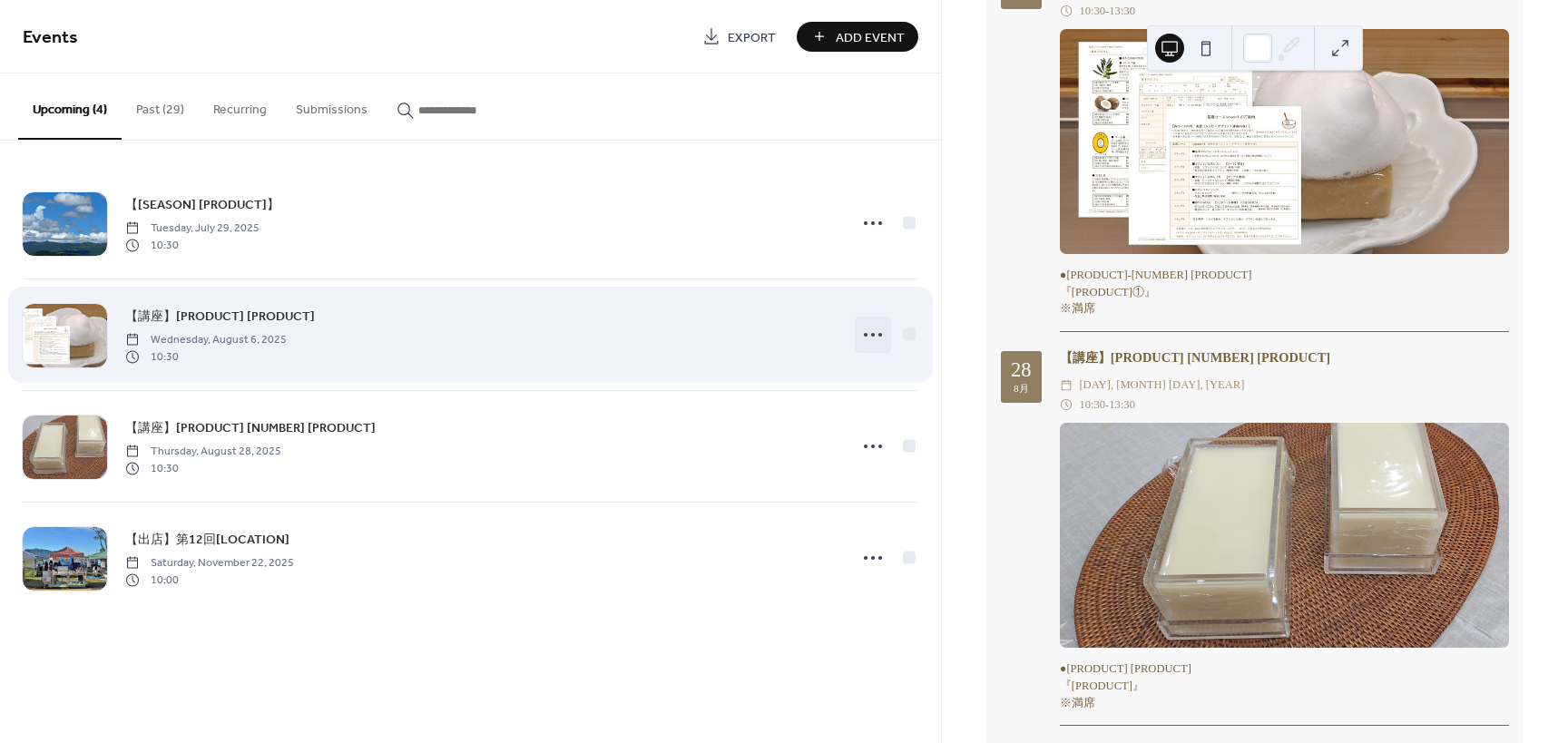 click 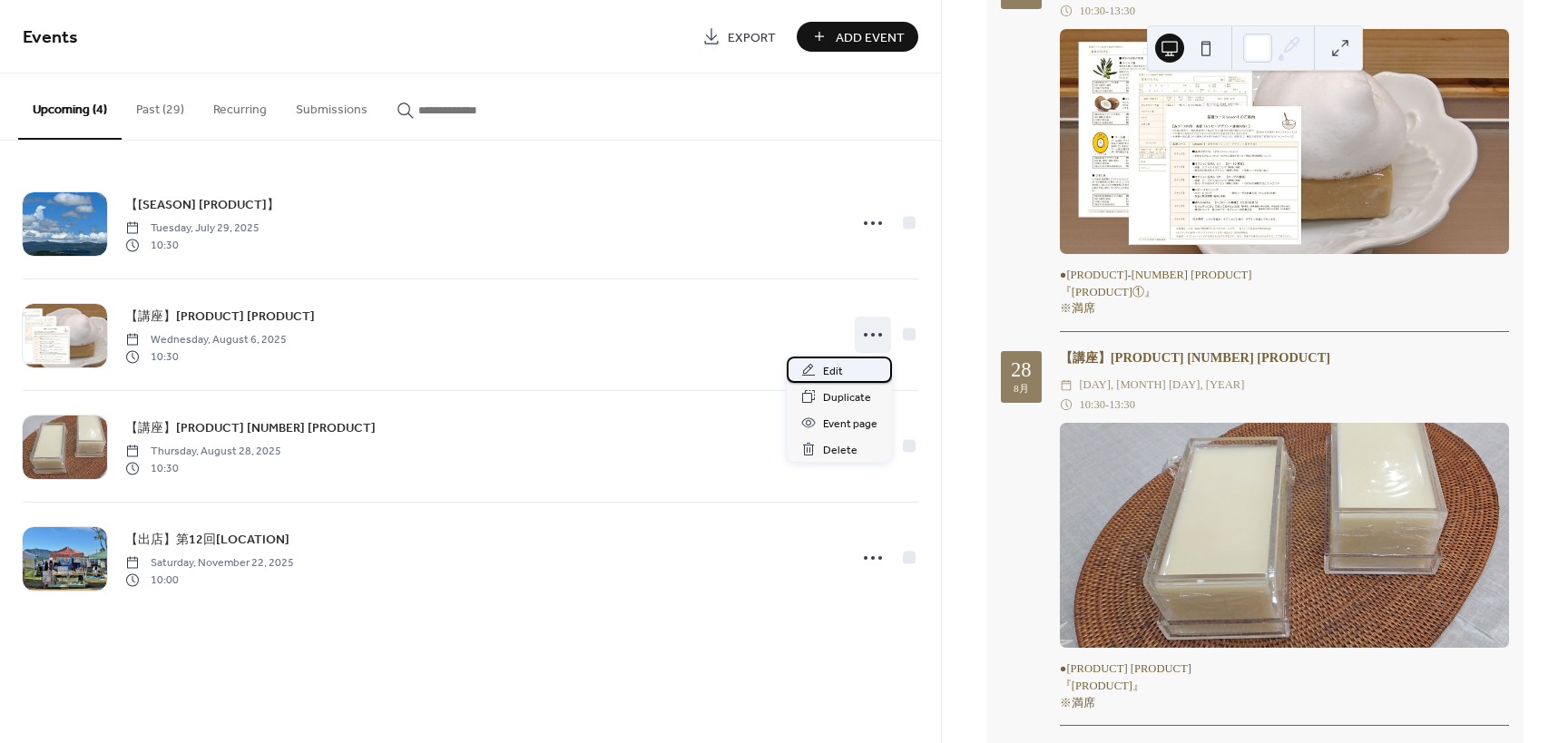 click on "Edit" at bounding box center (833, 371) 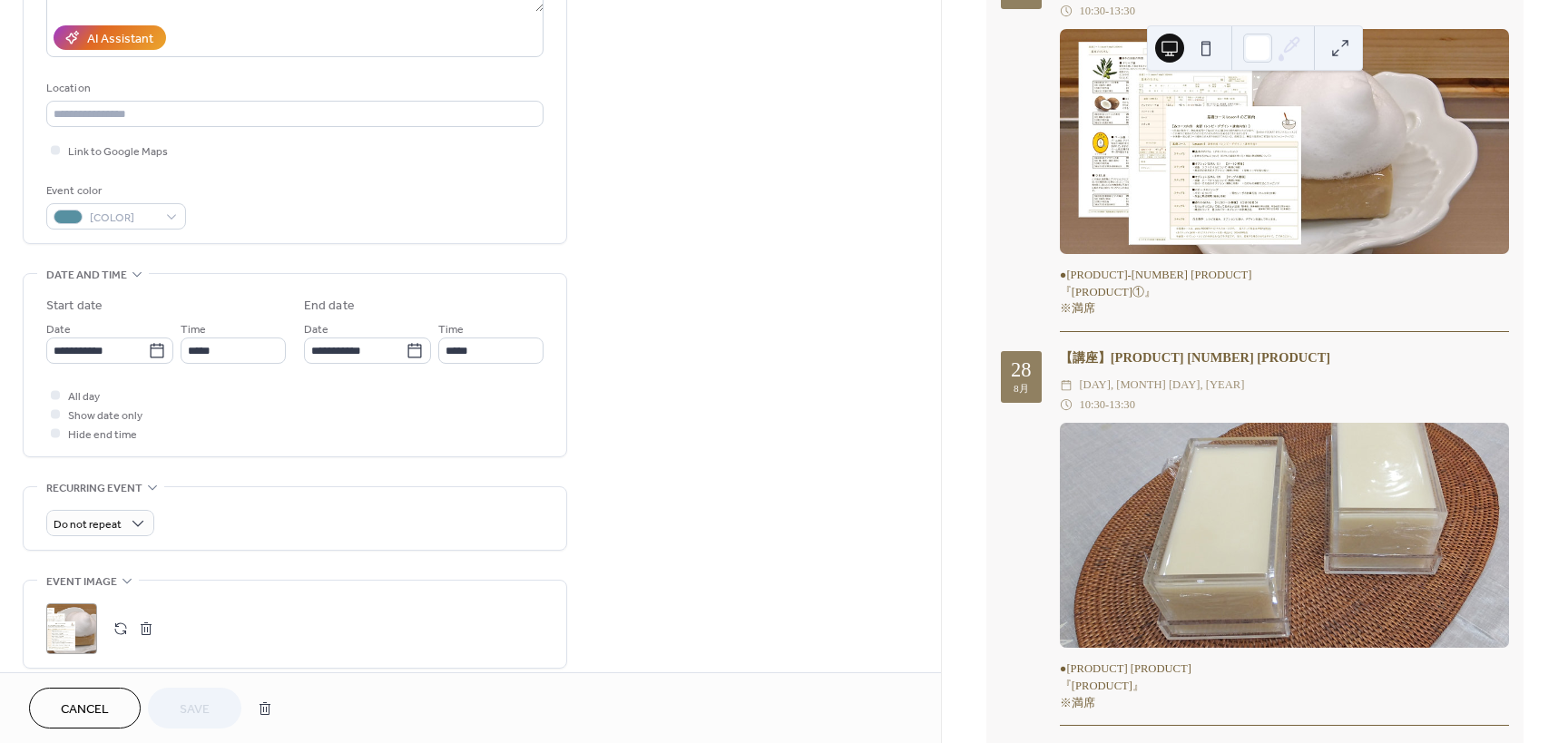 scroll, scrollTop: 454, scrollLeft: 0, axis: vertical 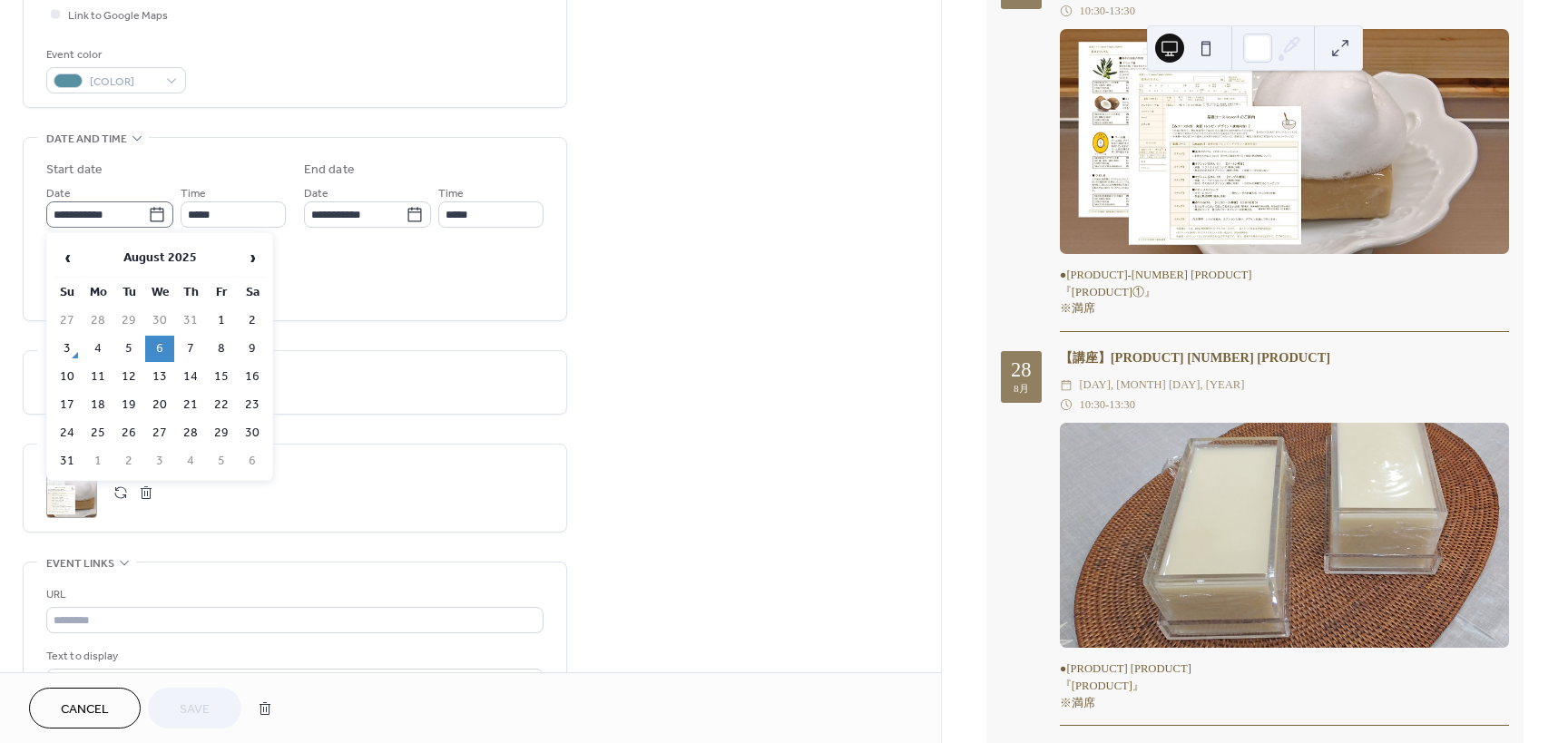 click 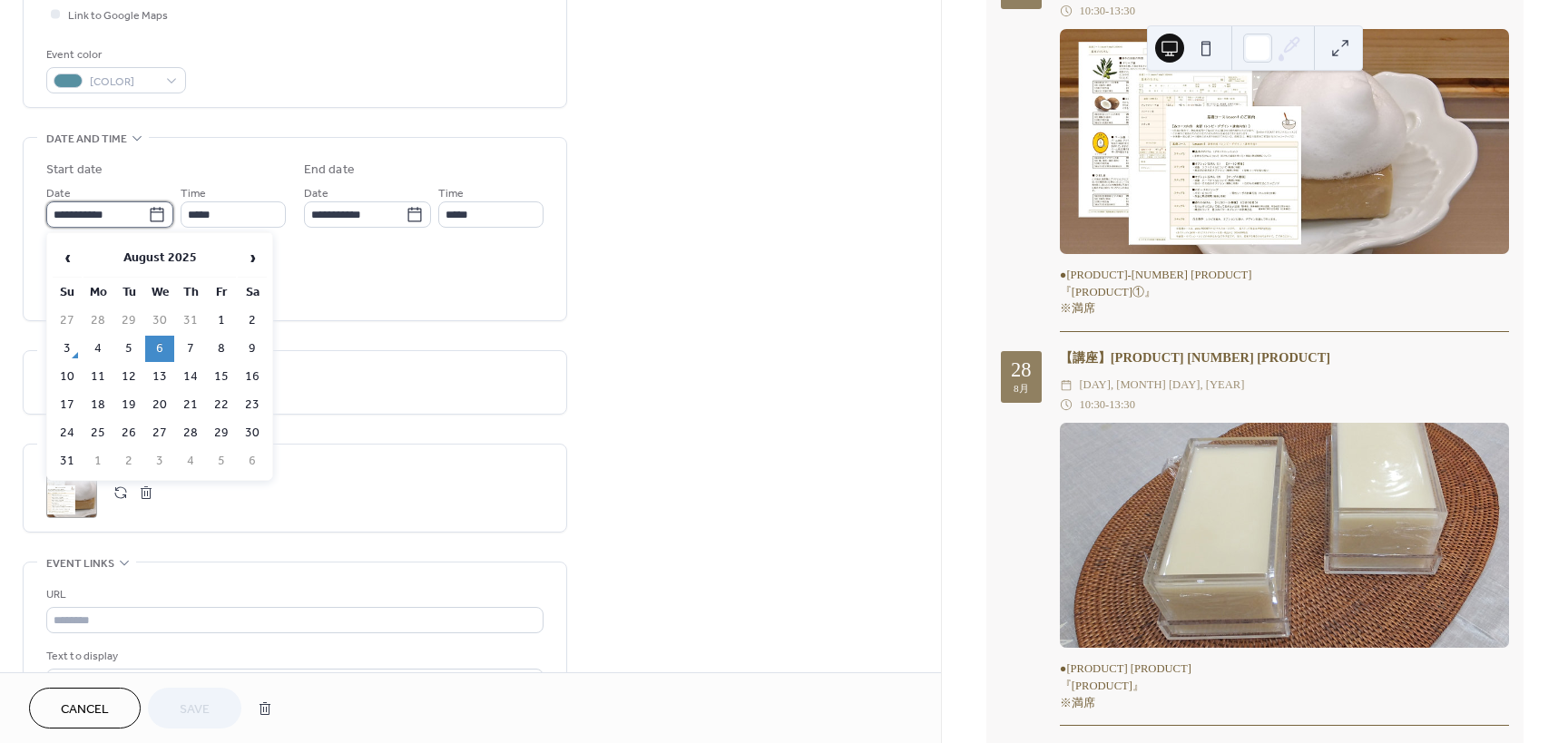 click on "**********" at bounding box center [97, 214] 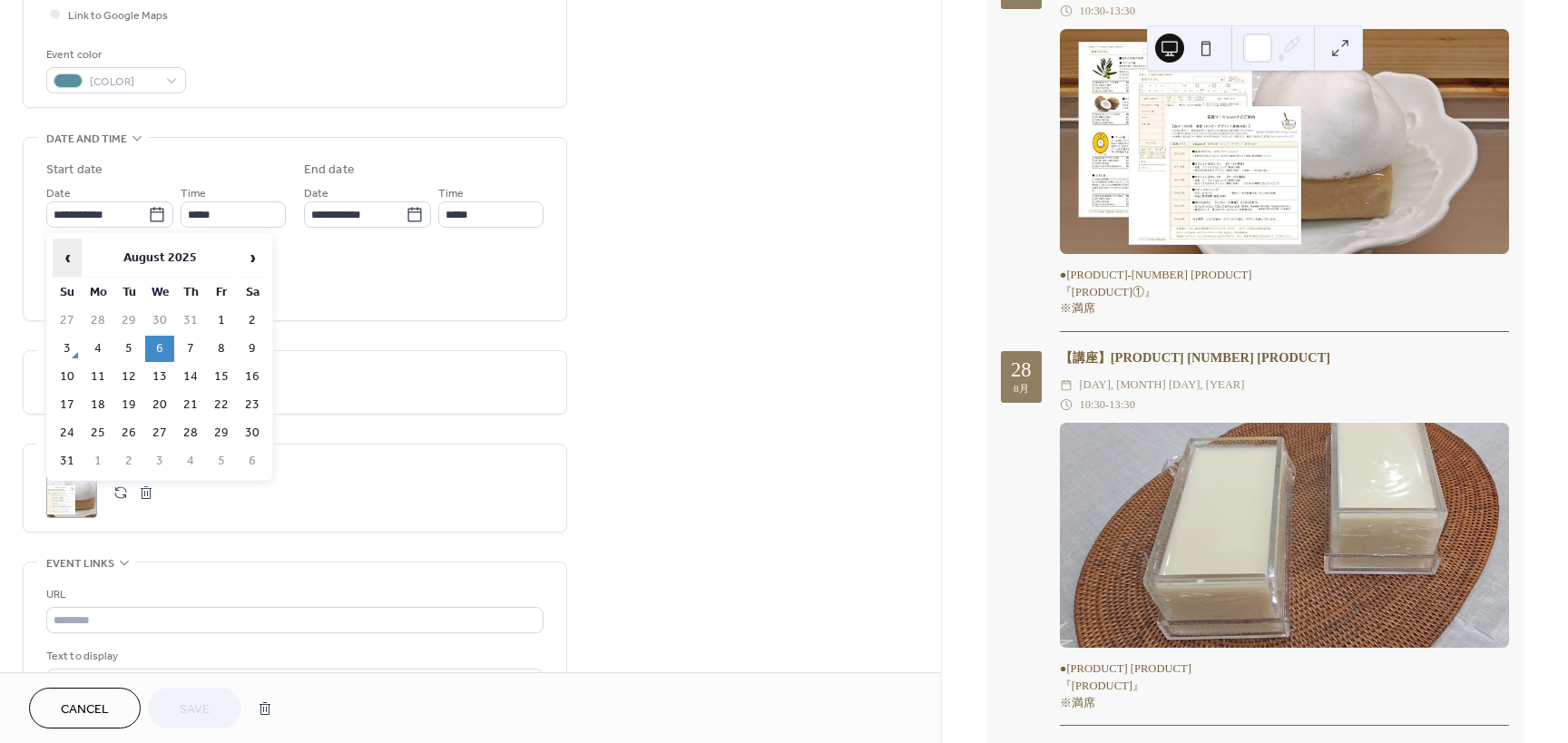 click on "‹" at bounding box center [67, 258] 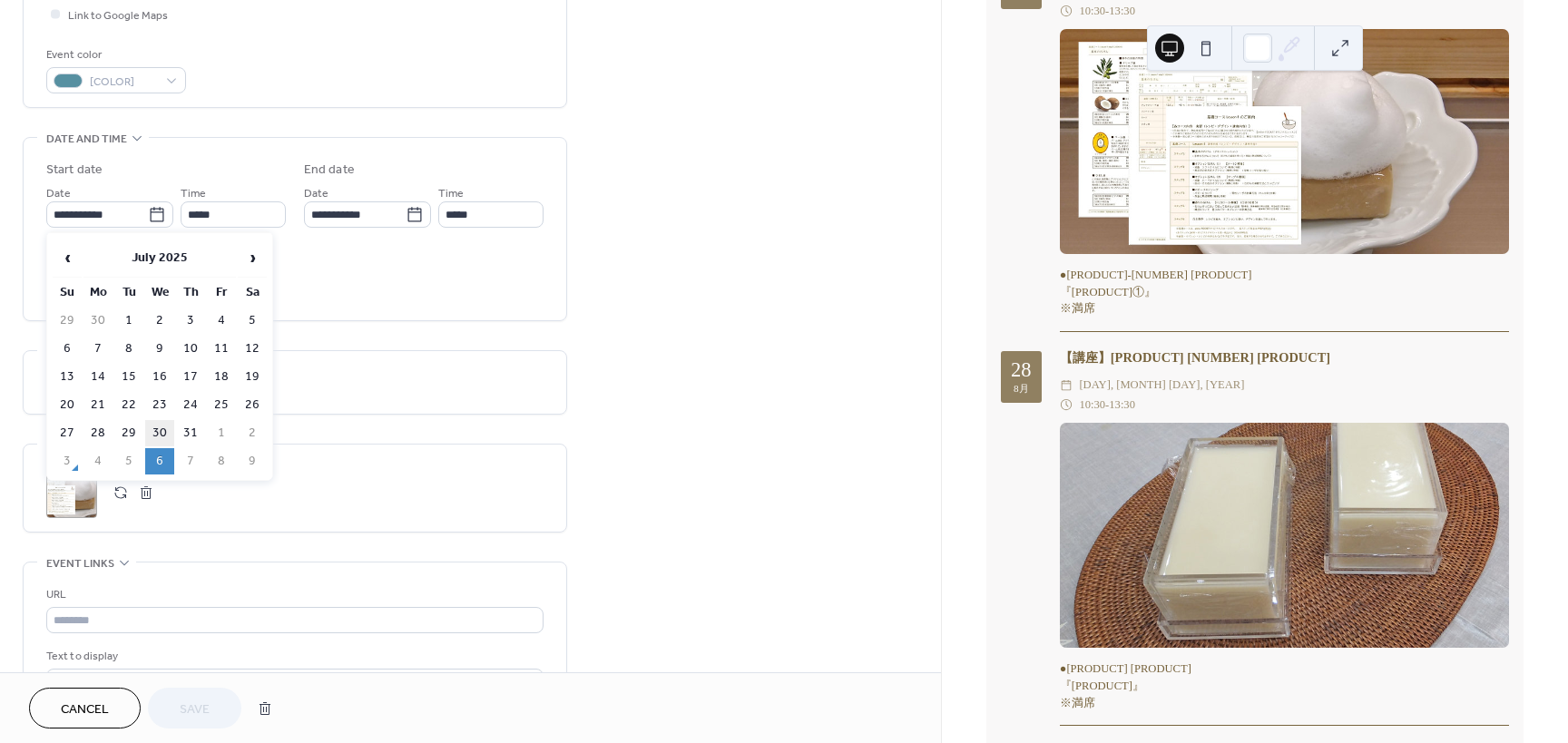 click on "30" at bounding box center [160, 433] 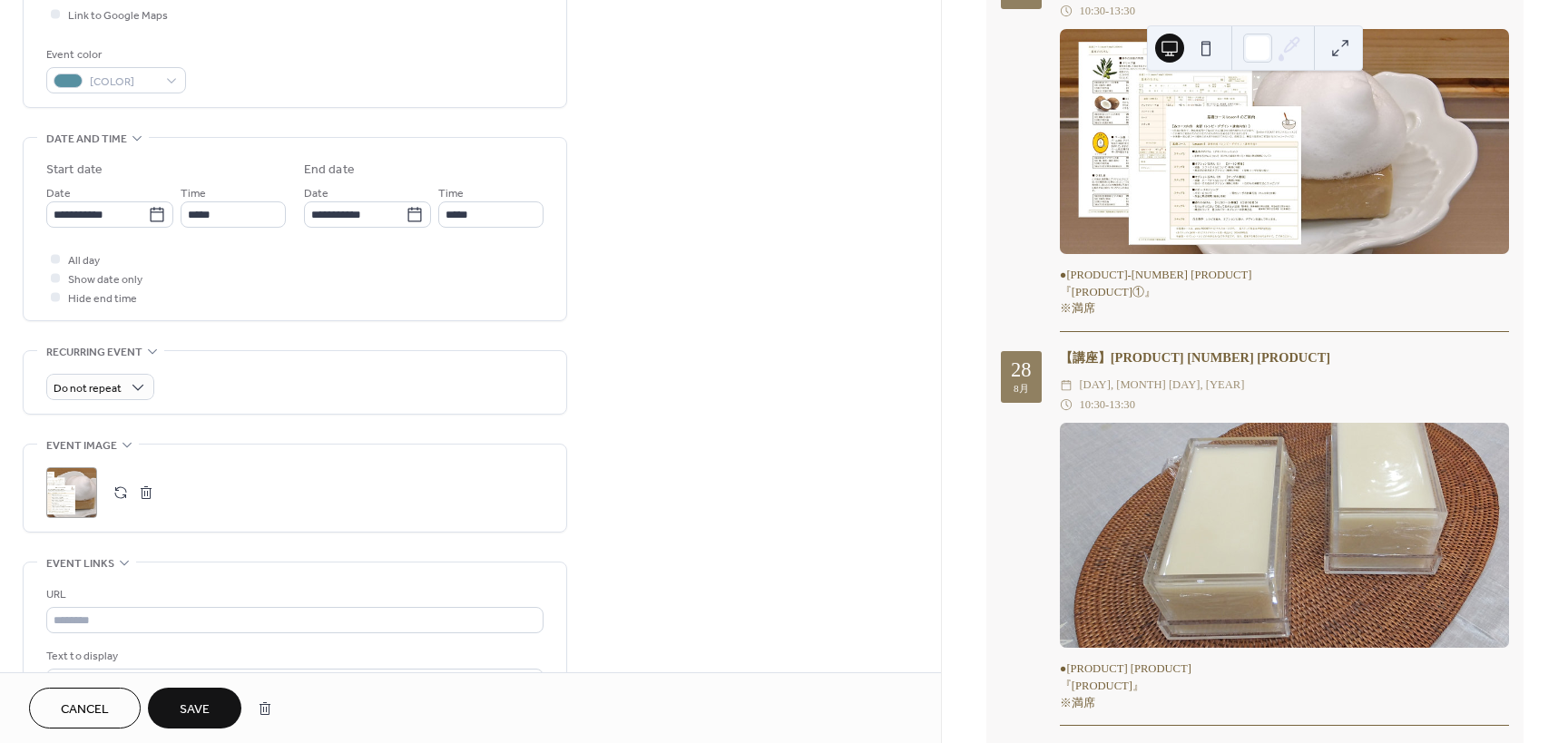 click on "Save" at bounding box center [194, 709] 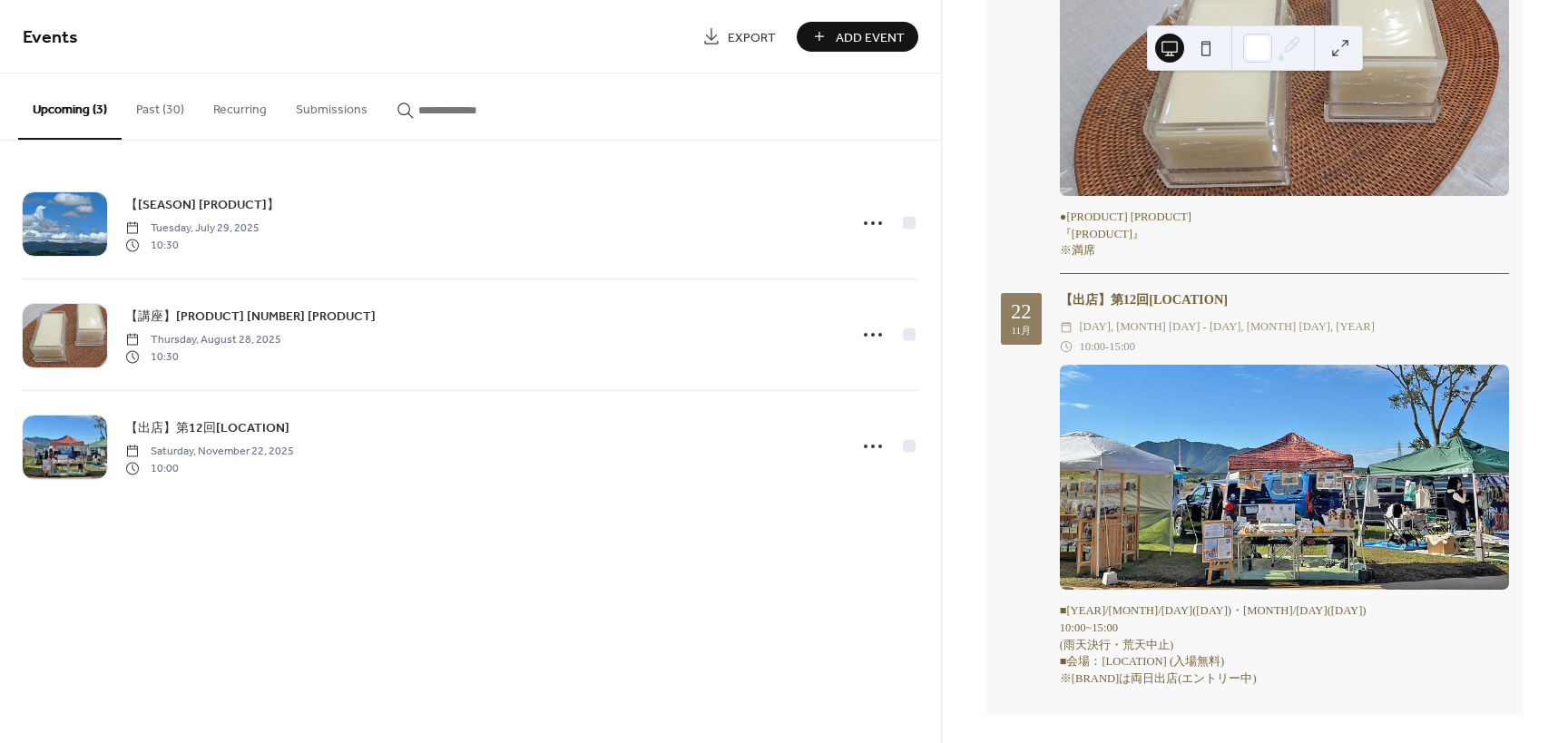 scroll, scrollTop: 674, scrollLeft: 0, axis: vertical 